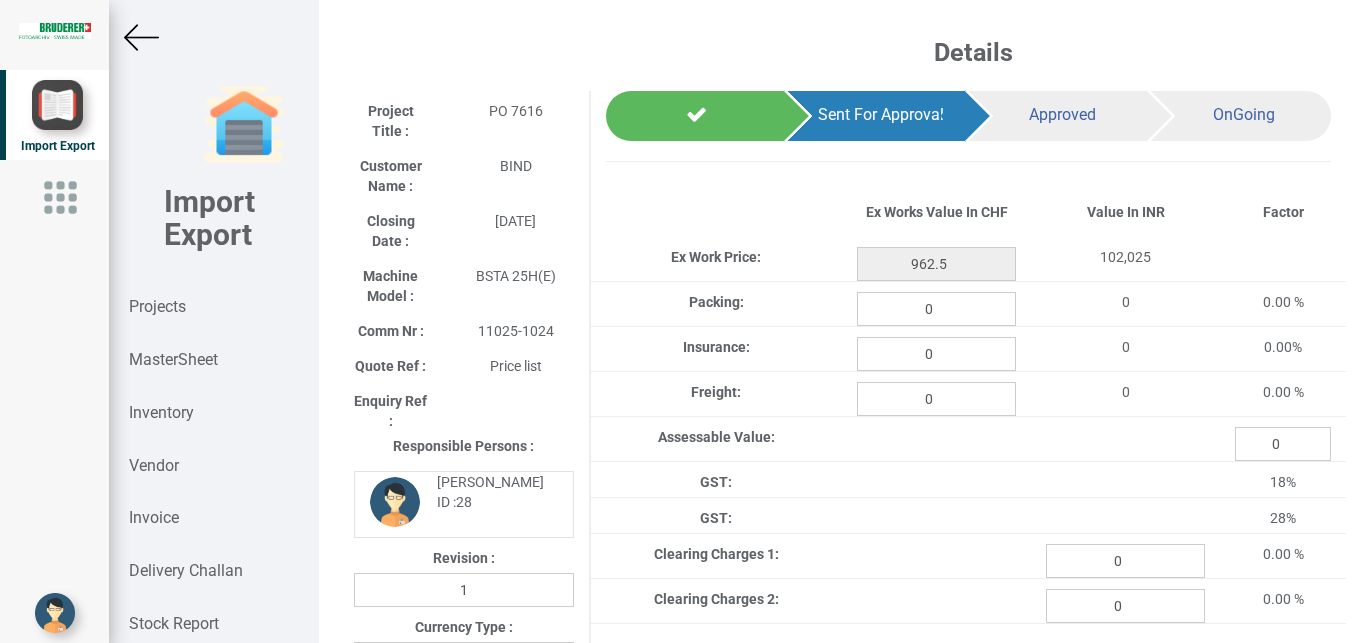 scroll, scrollTop: 0, scrollLeft: 0, axis: both 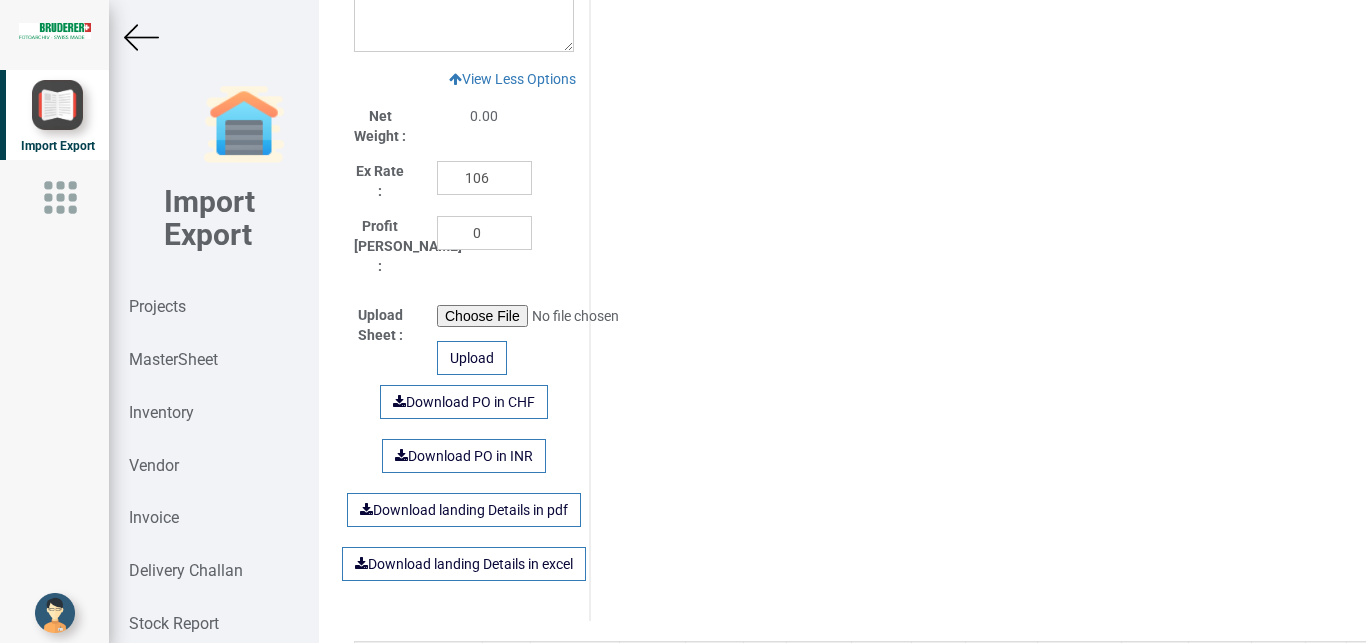 click at bounding box center (141, 37) 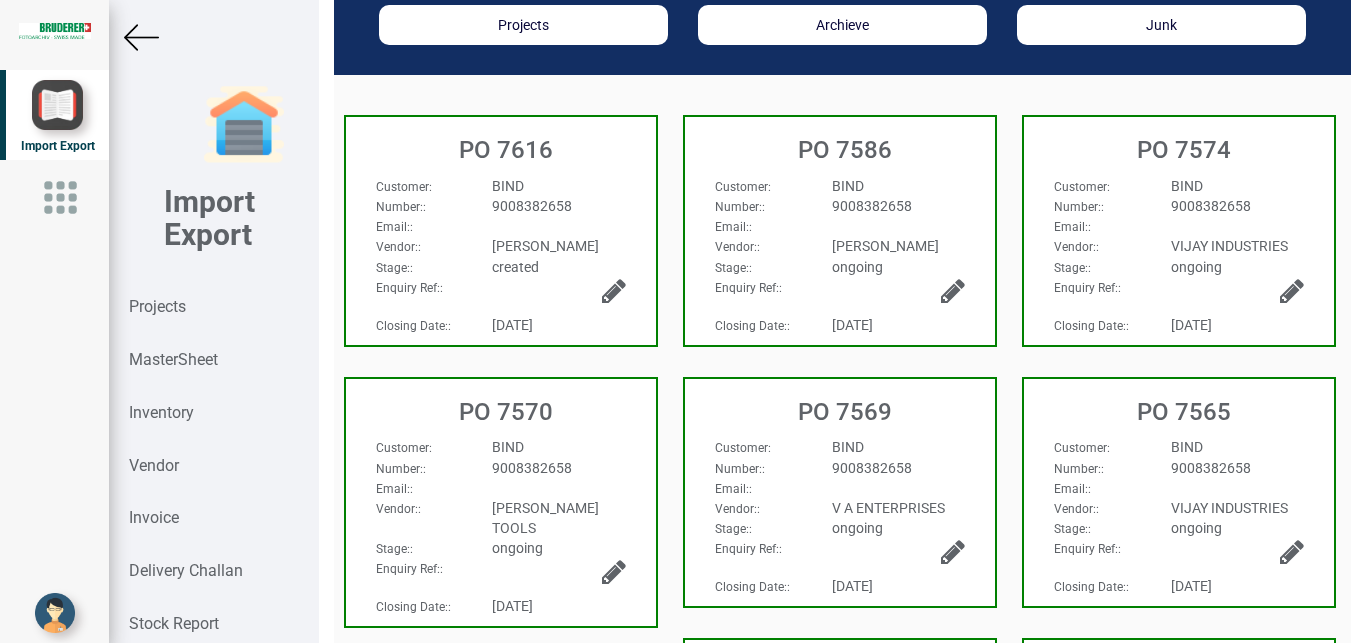 scroll, scrollTop: 92, scrollLeft: 0, axis: vertical 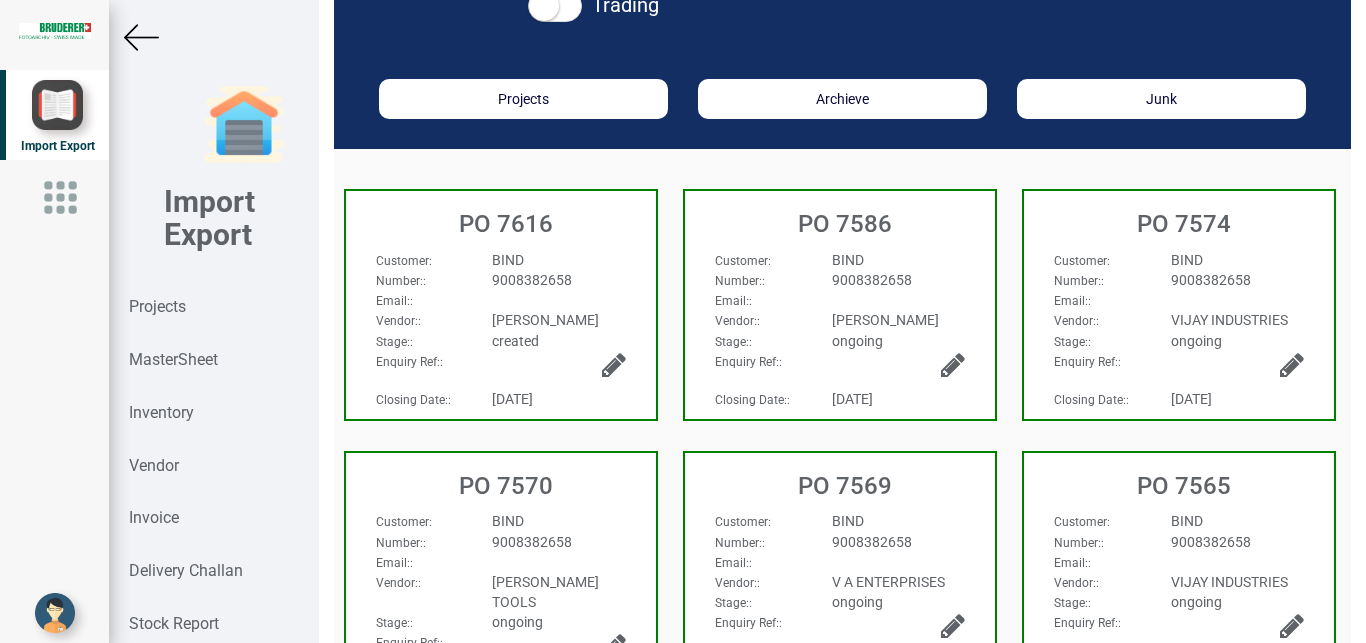 click on "[PERSON_NAME]" at bounding box center [558, 320] 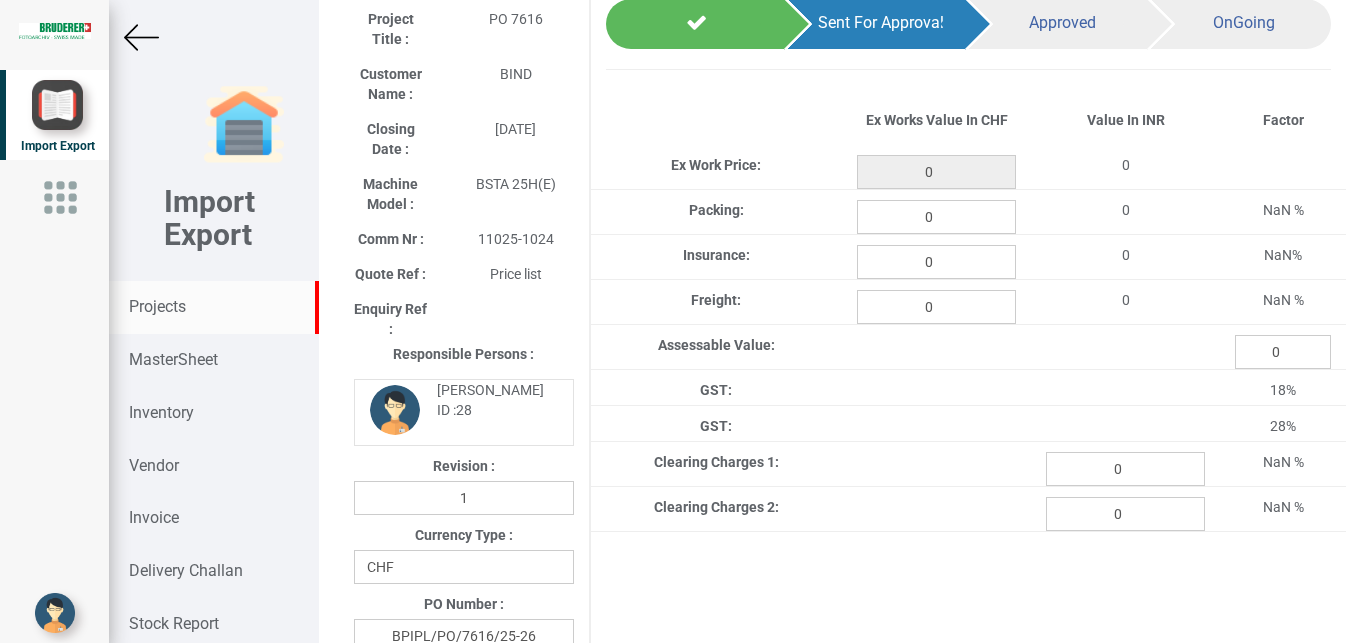 type on "962.5" 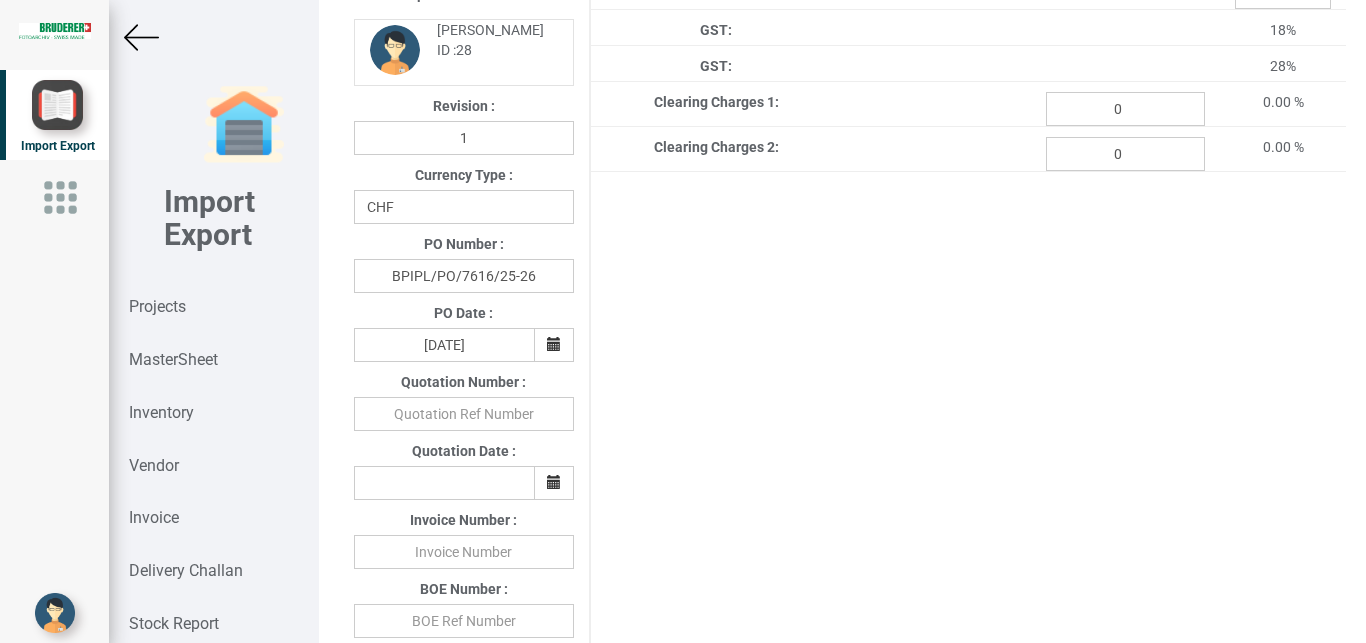 scroll, scrollTop: 0, scrollLeft: 0, axis: both 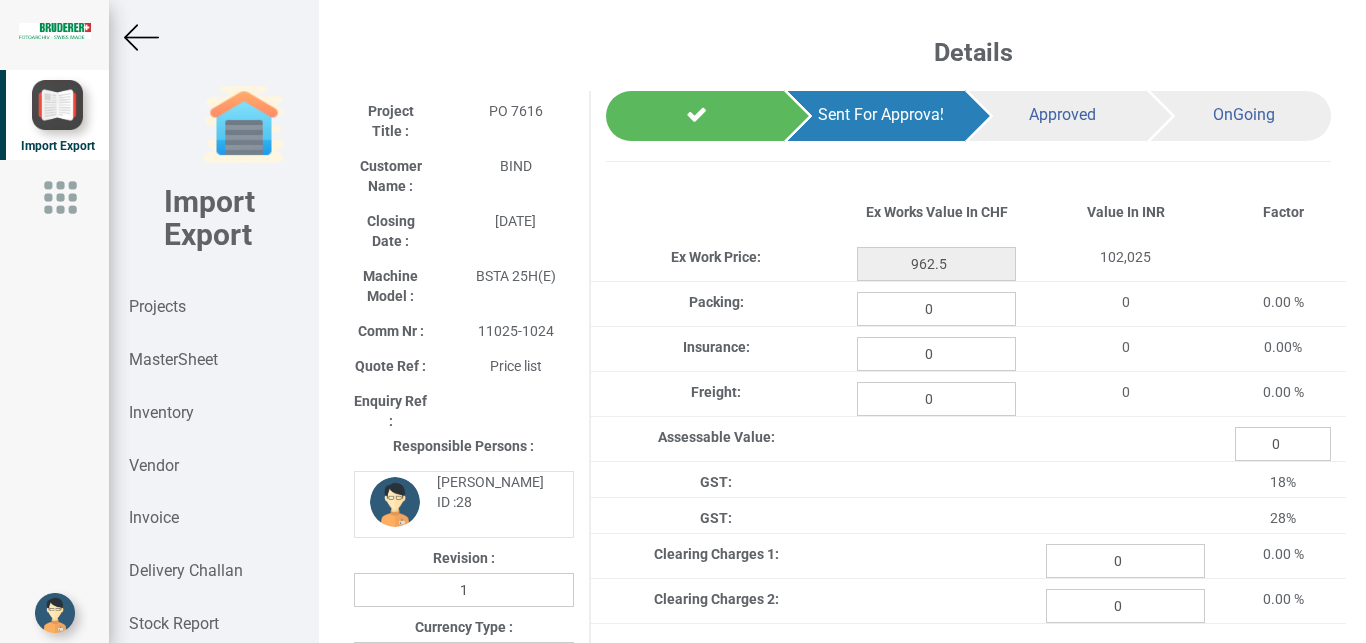 drag, startPoint x: 143, startPoint y: 34, endPoint x: 0, endPoint y: 121, distance: 167.38579 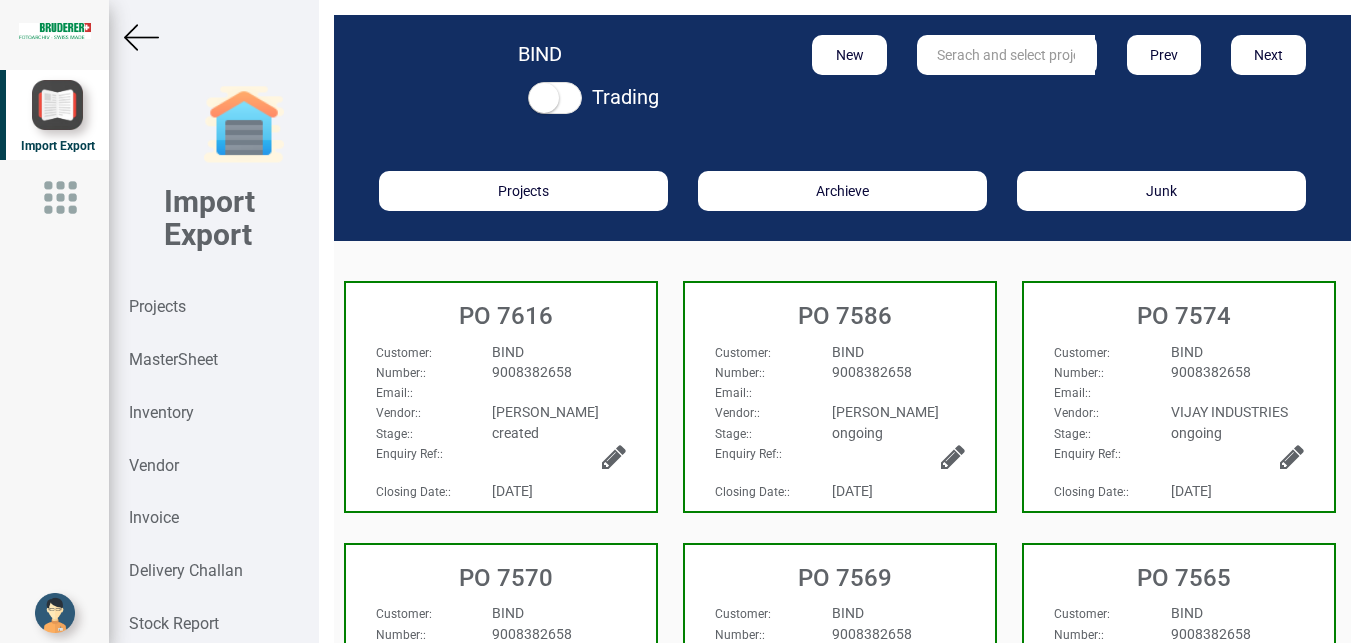 drag, startPoint x: 621, startPoint y: 448, endPoint x: 602, endPoint y: 443, distance: 19.646883 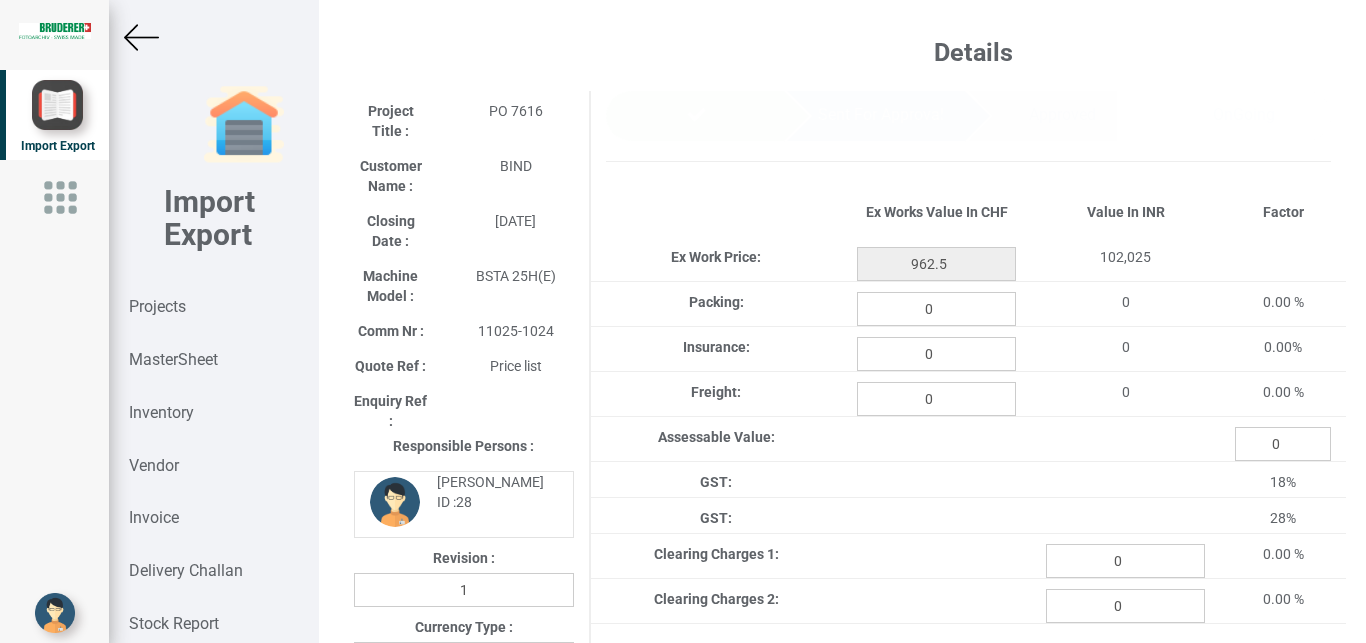 click at bounding box center [141, 37] 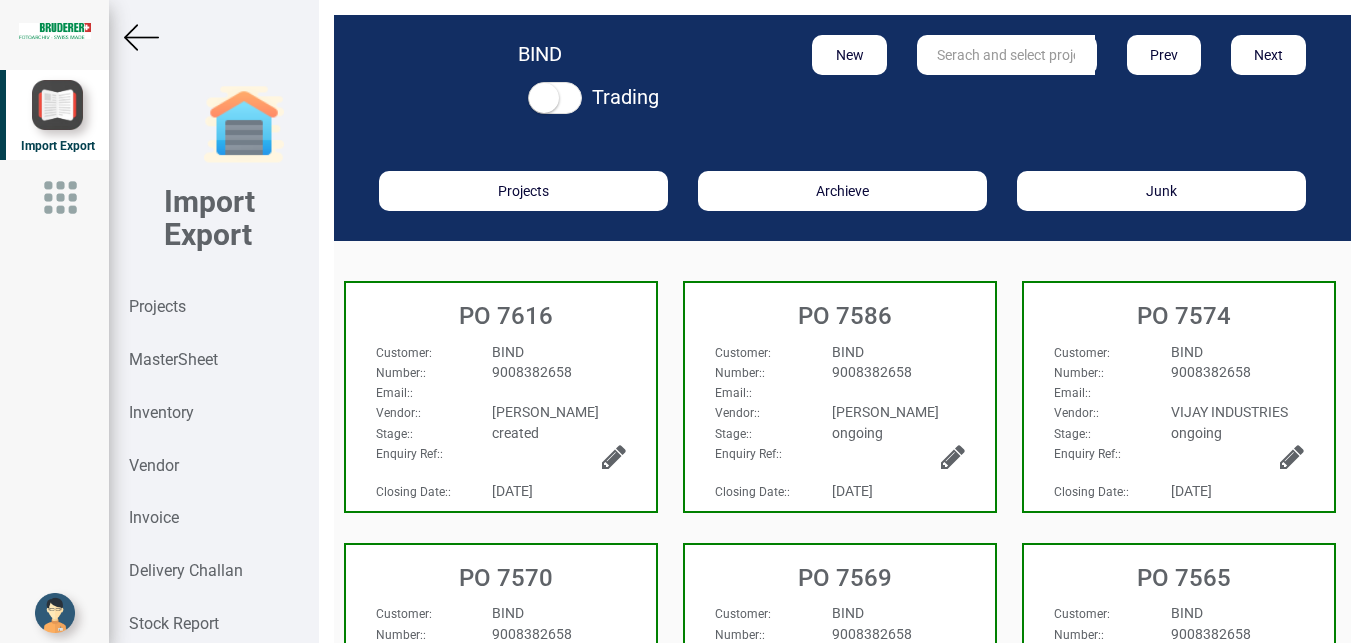 click at bounding box center [614, 457] 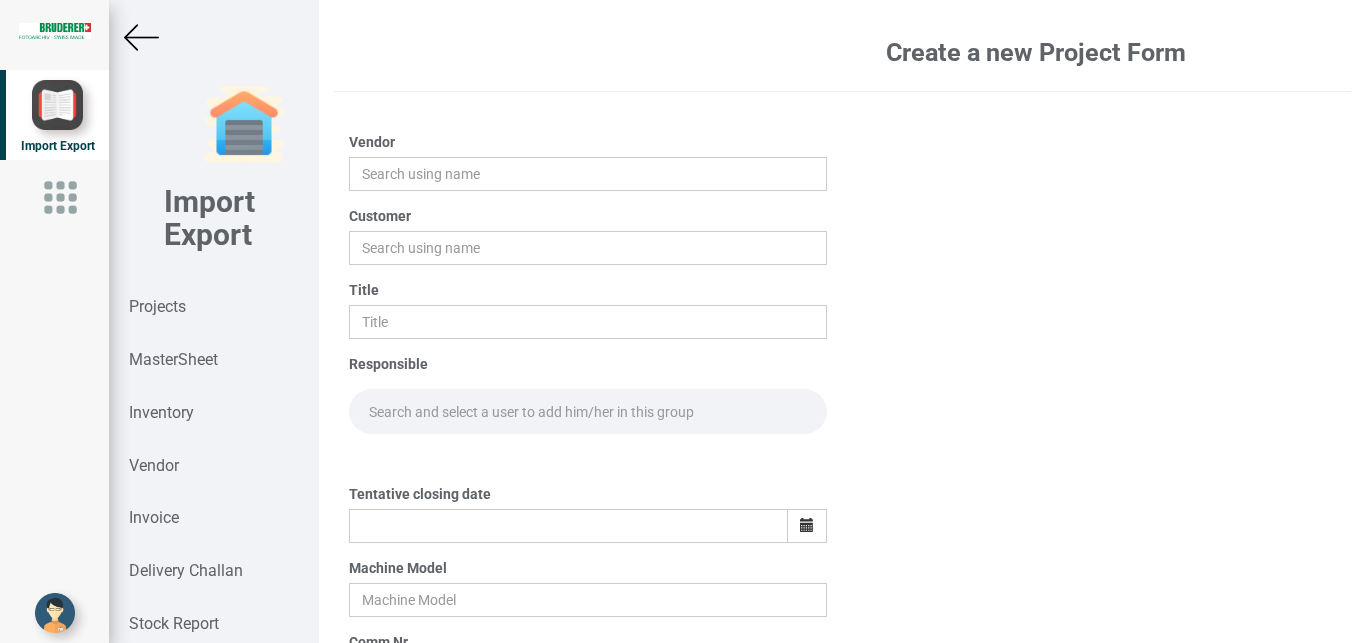 type on "[PERSON_NAME]" 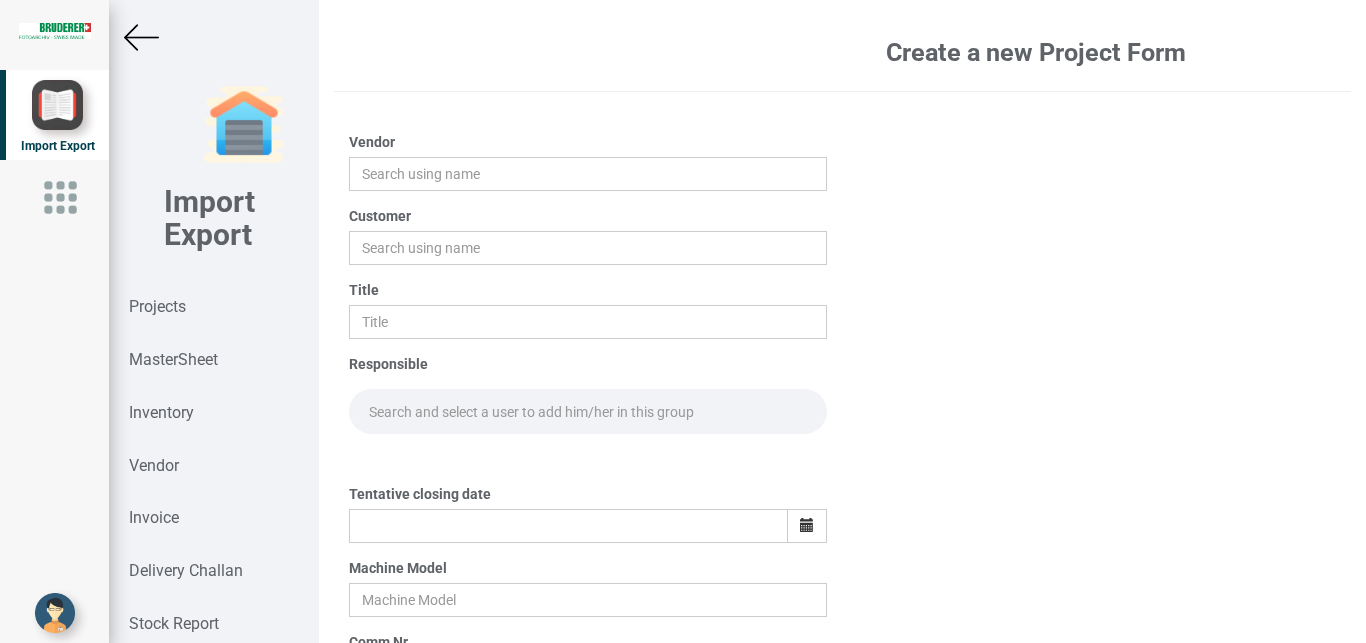 type on "BIND" 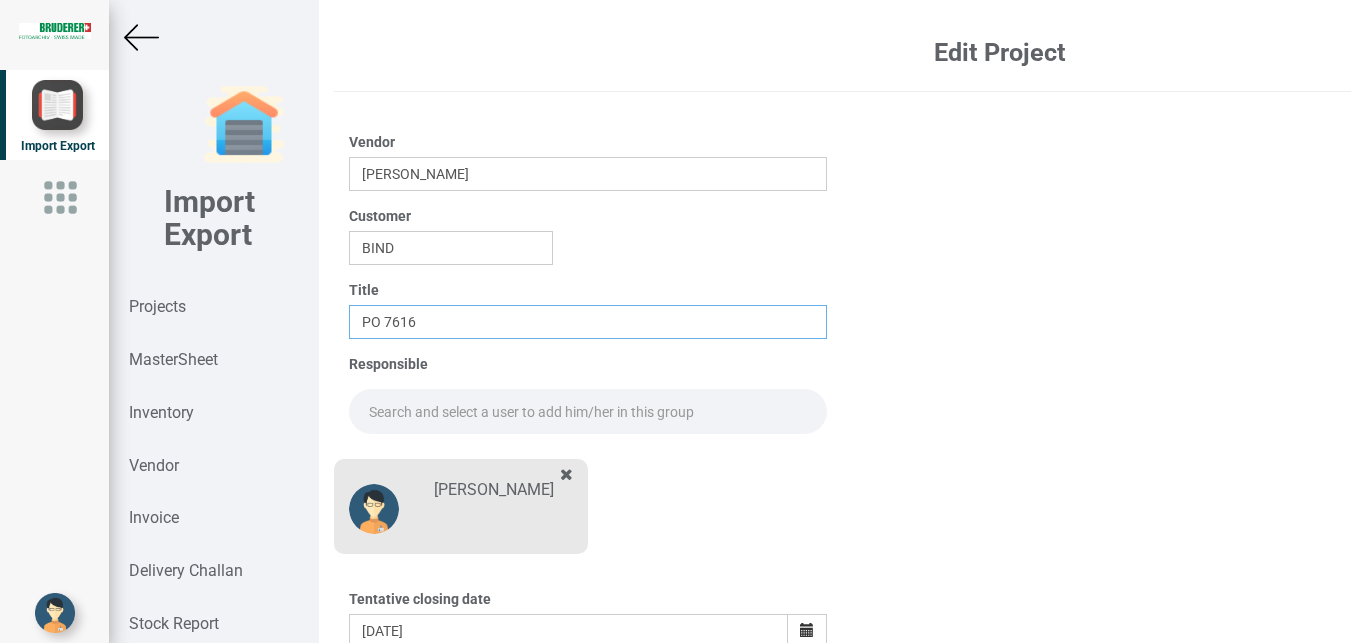 drag, startPoint x: 425, startPoint y: 320, endPoint x: 546, endPoint y: 319, distance: 121.004135 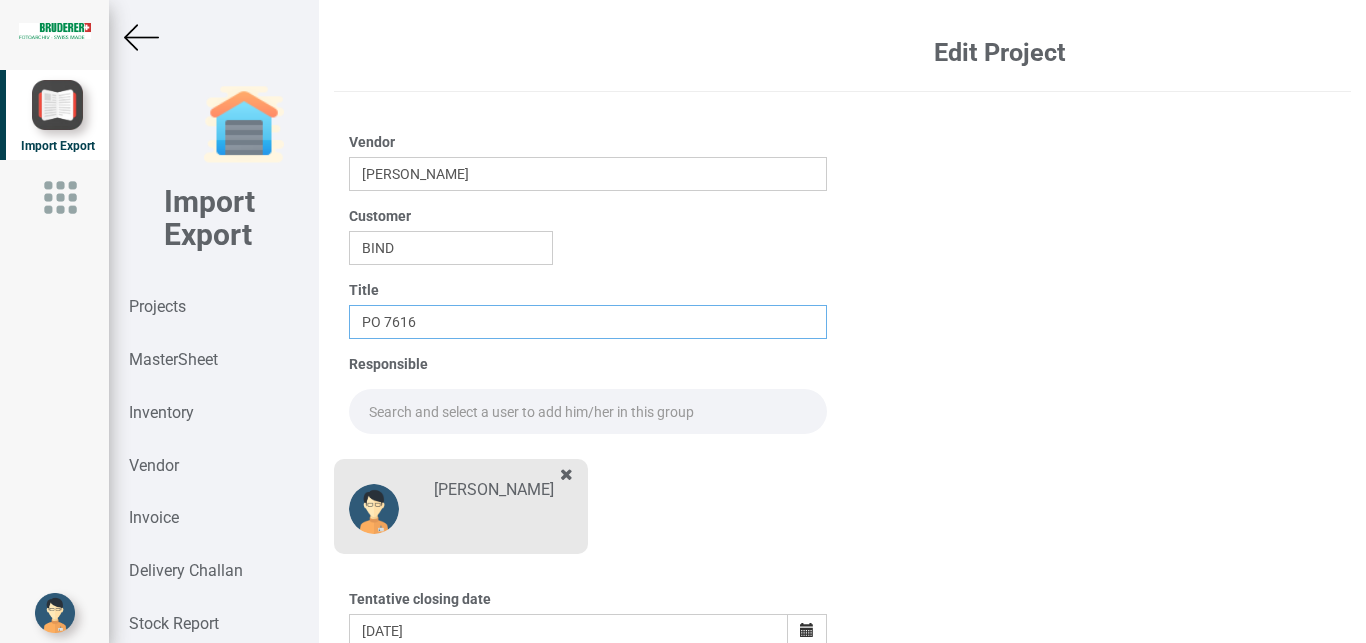 click on "PO 7616" at bounding box center (588, 322) 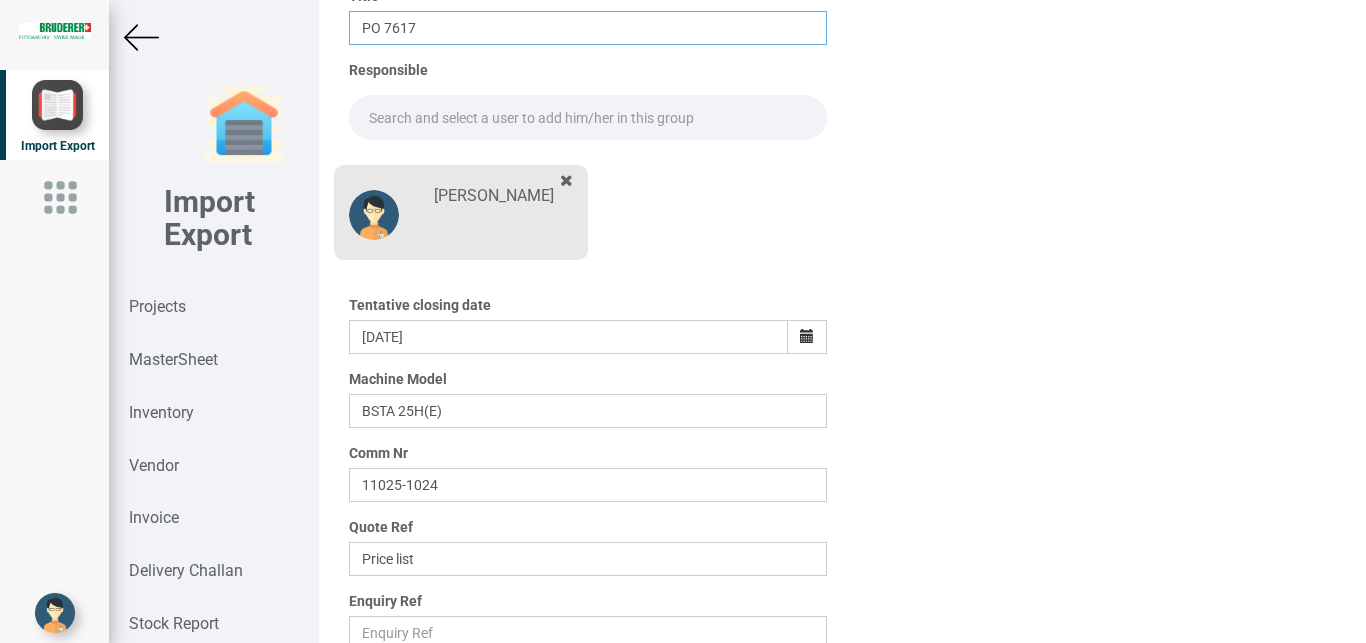 scroll, scrollTop: 280, scrollLeft: 0, axis: vertical 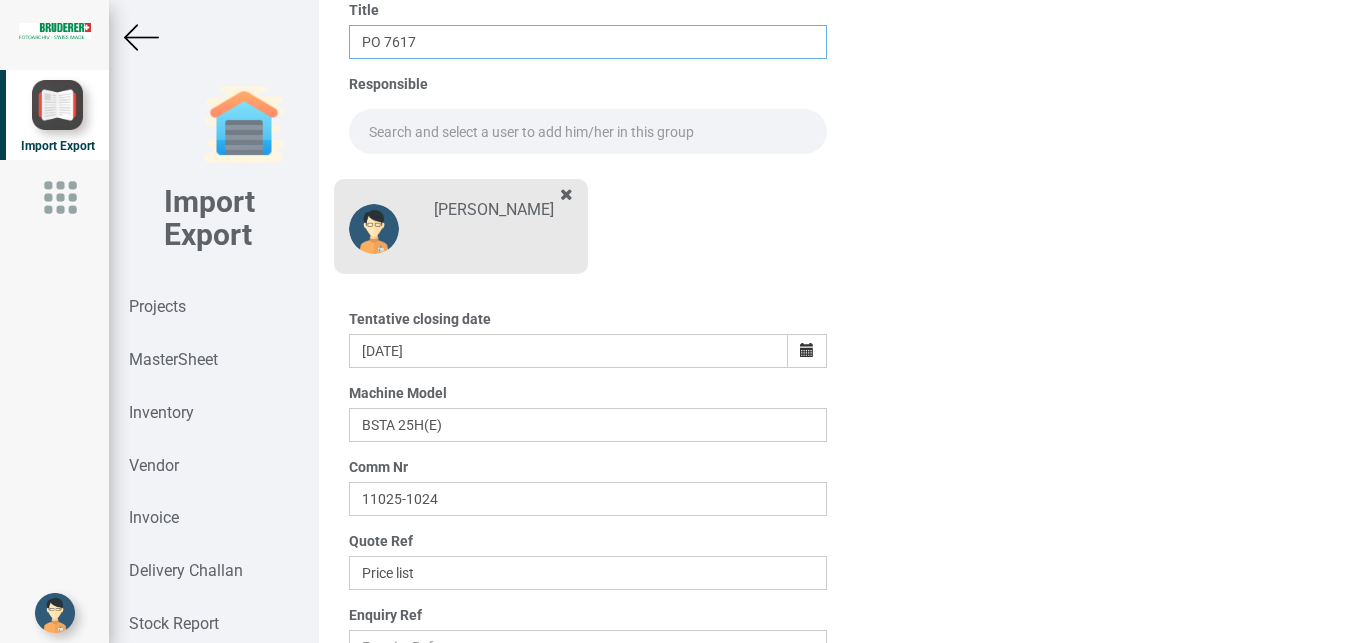type on "PO 7617" 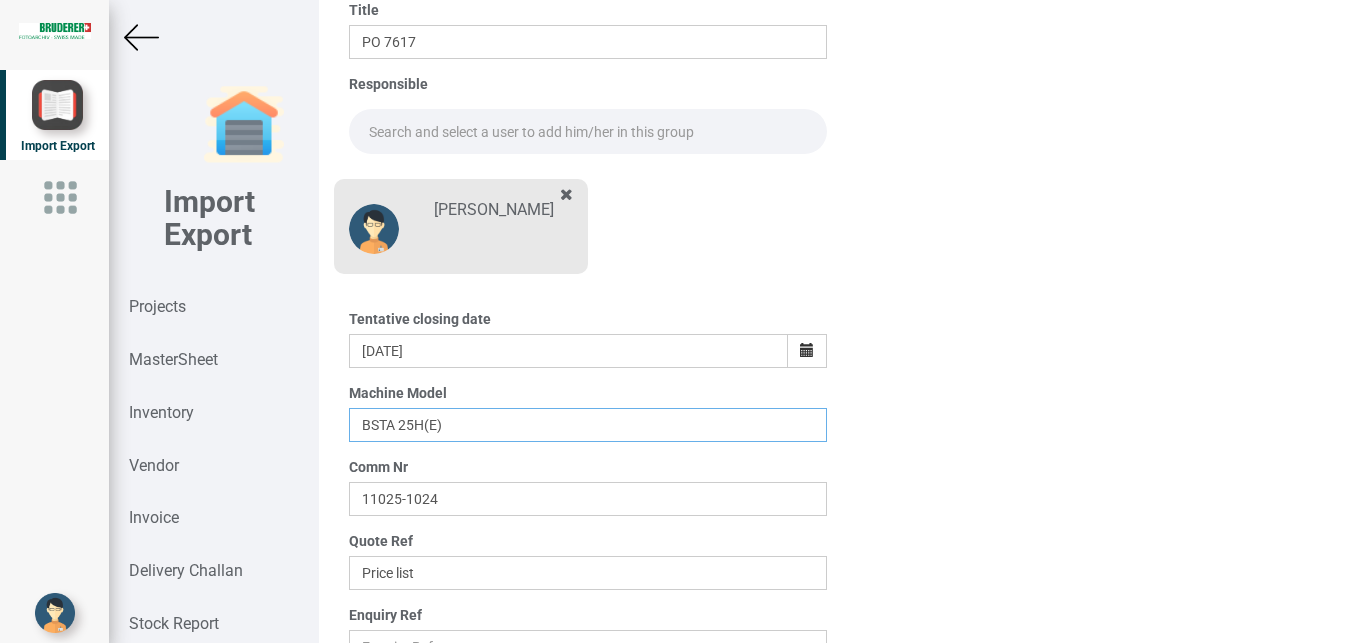 drag, startPoint x: 475, startPoint y: 428, endPoint x: 166, endPoint y: 424, distance: 309.02588 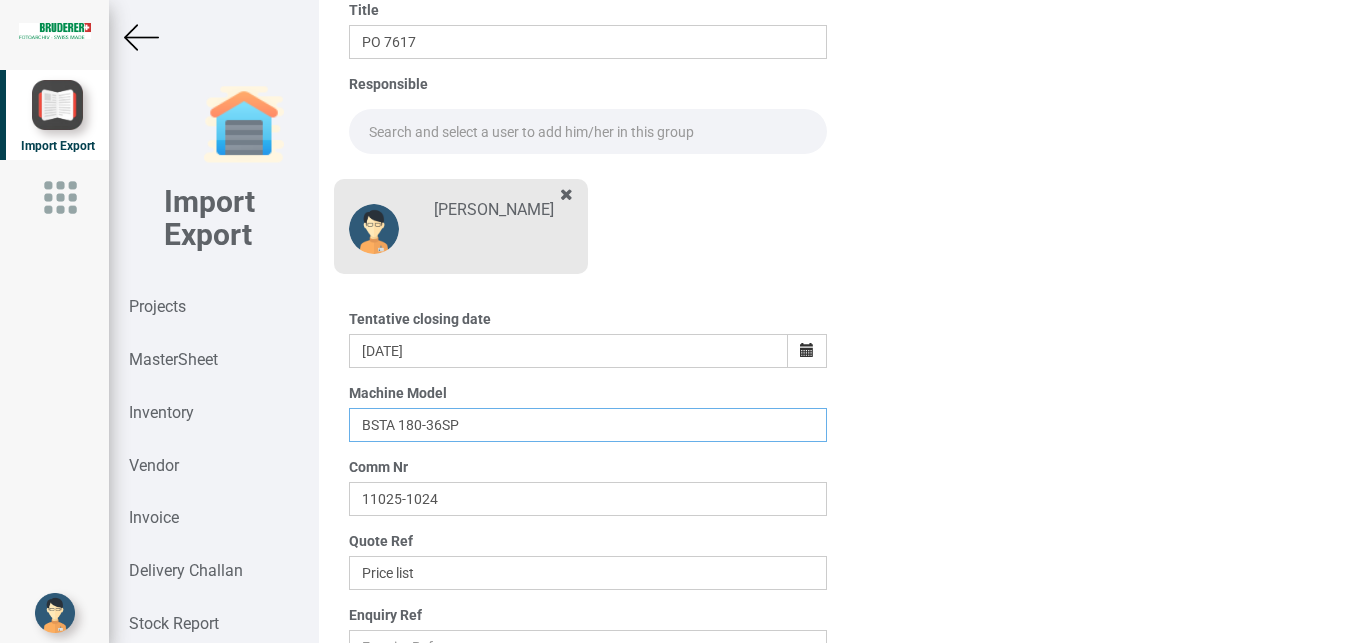 type on "BSTA 180-36SP" 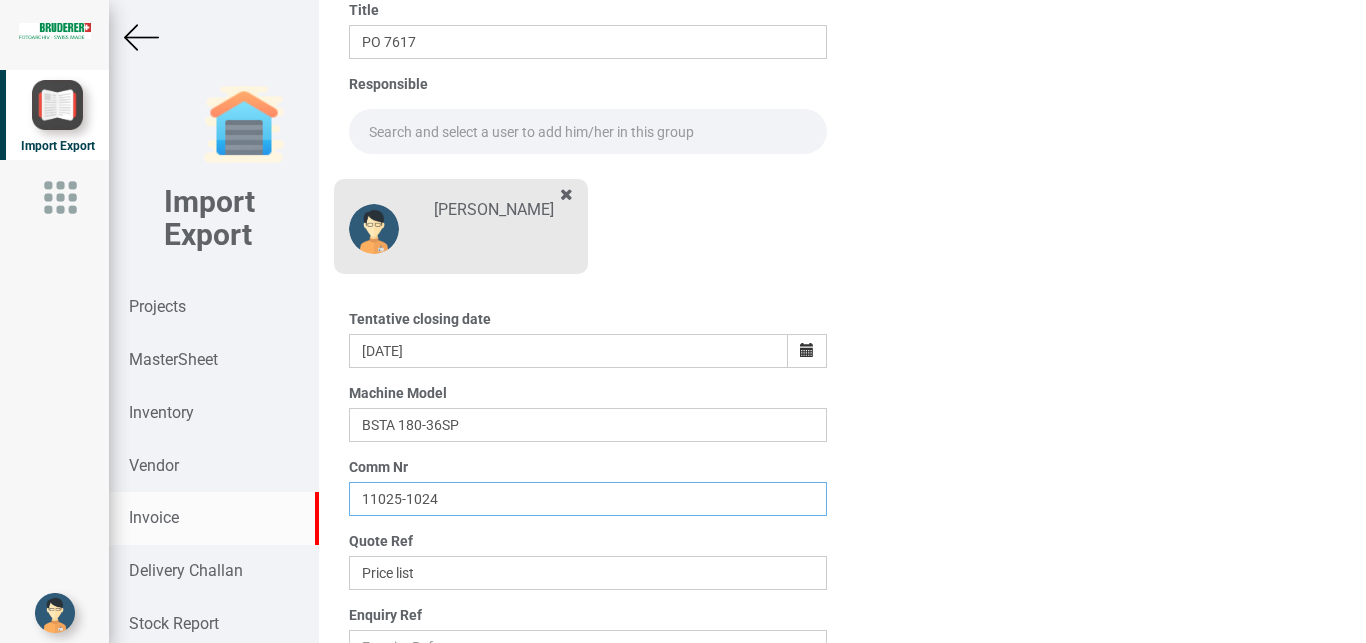 drag, startPoint x: 476, startPoint y: 493, endPoint x: 130, endPoint y: 498, distance: 346.03613 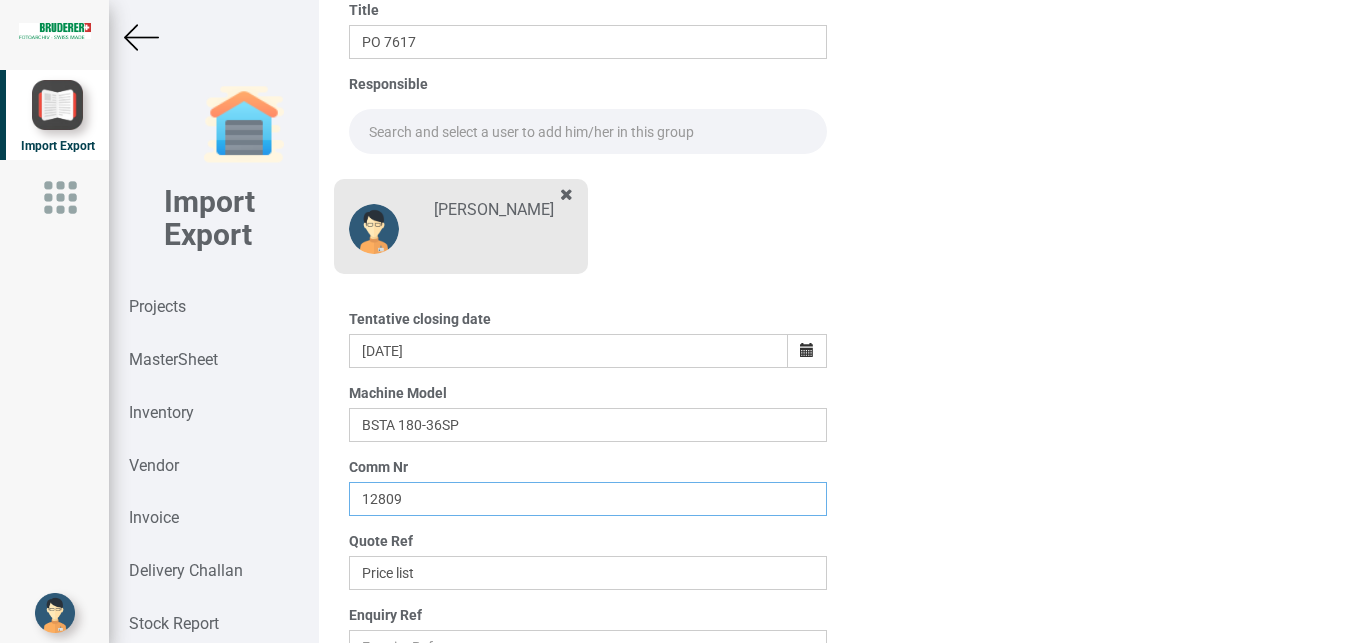 scroll, scrollTop: 350, scrollLeft: 0, axis: vertical 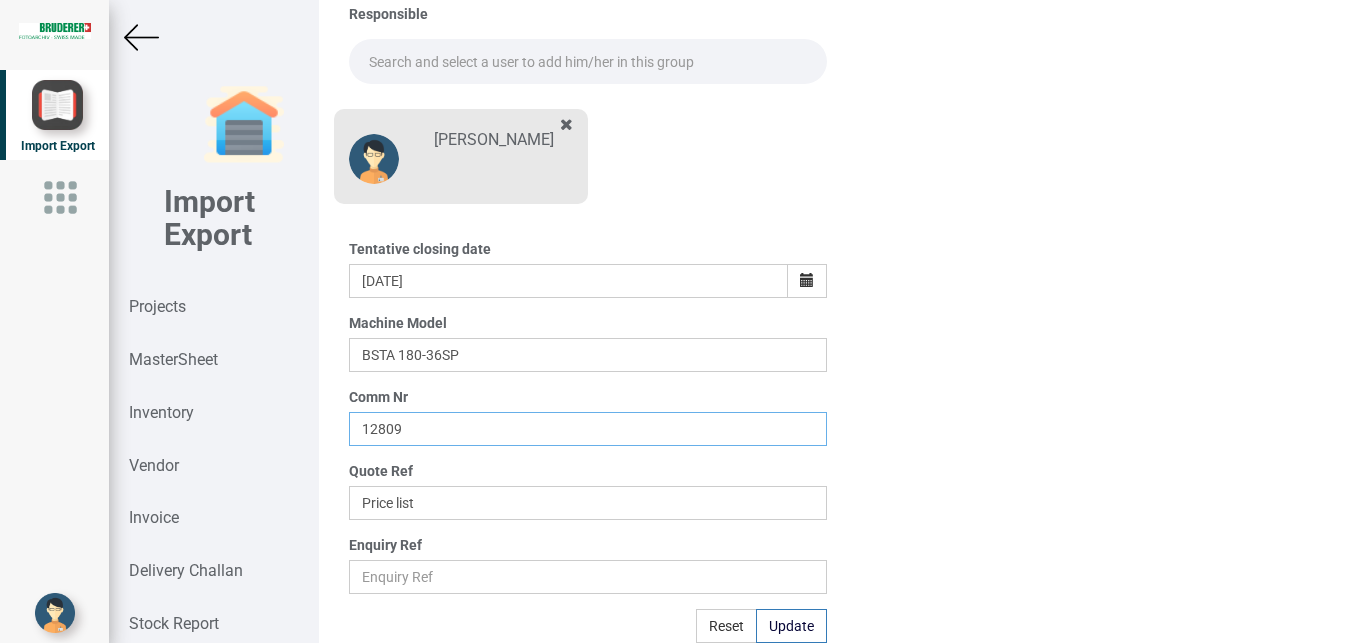 type on "12809" 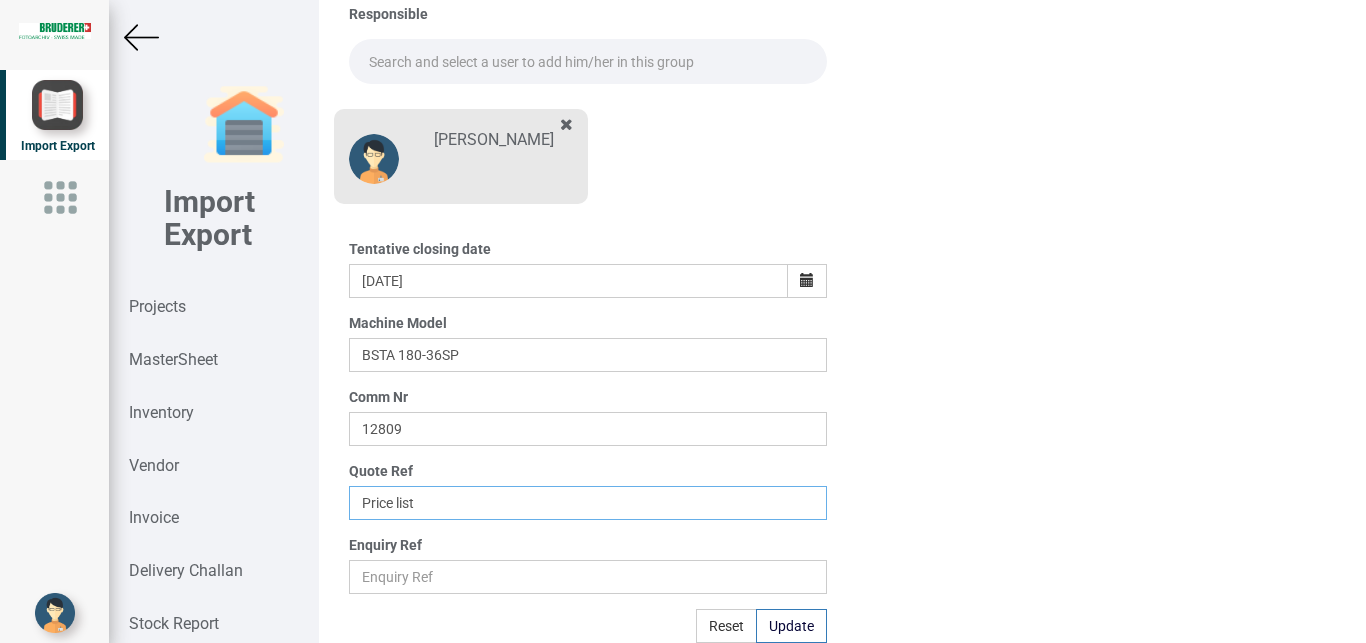 drag, startPoint x: 461, startPoint y: 503, endPoint x: 86, endPoint y: 503, distance: 375 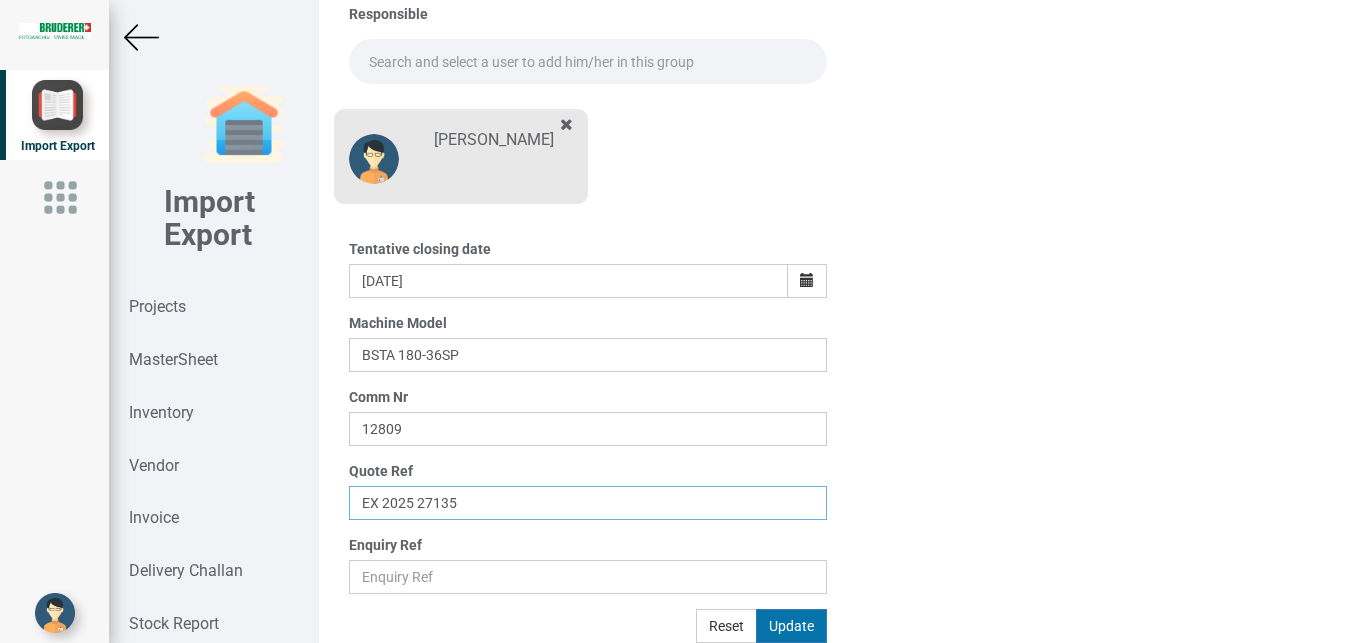type on "EX 2025 27135" 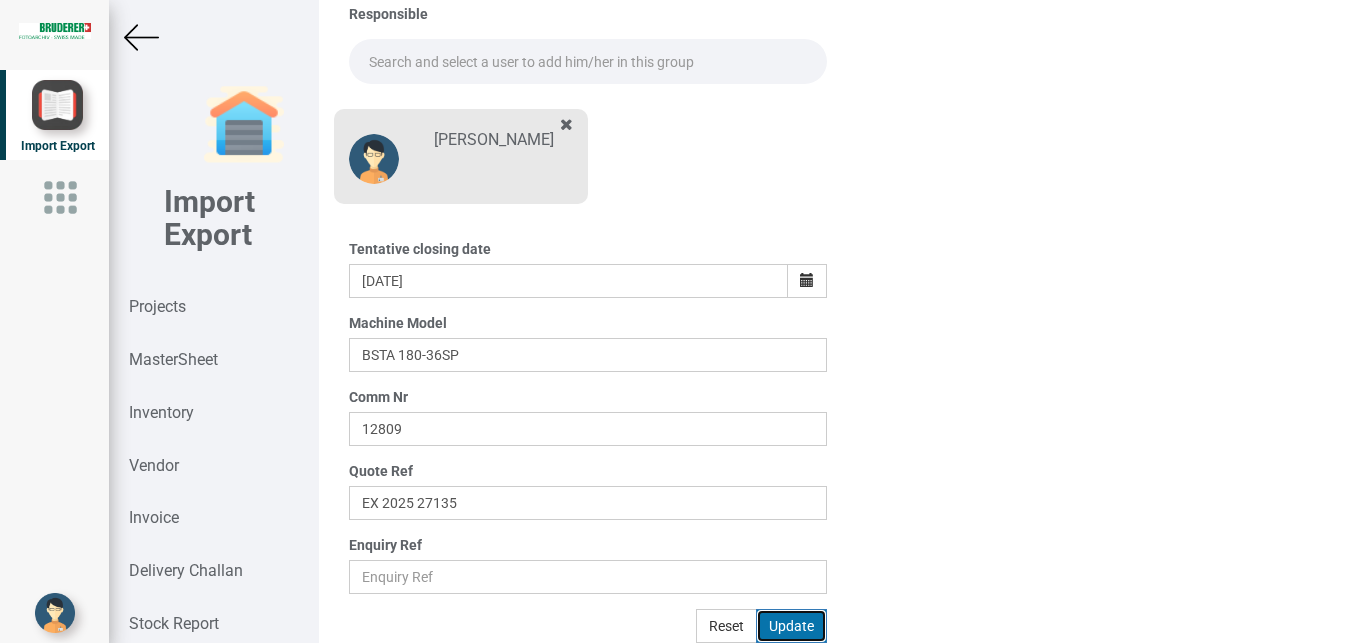click on "Update" at bounding box center (791, 626) 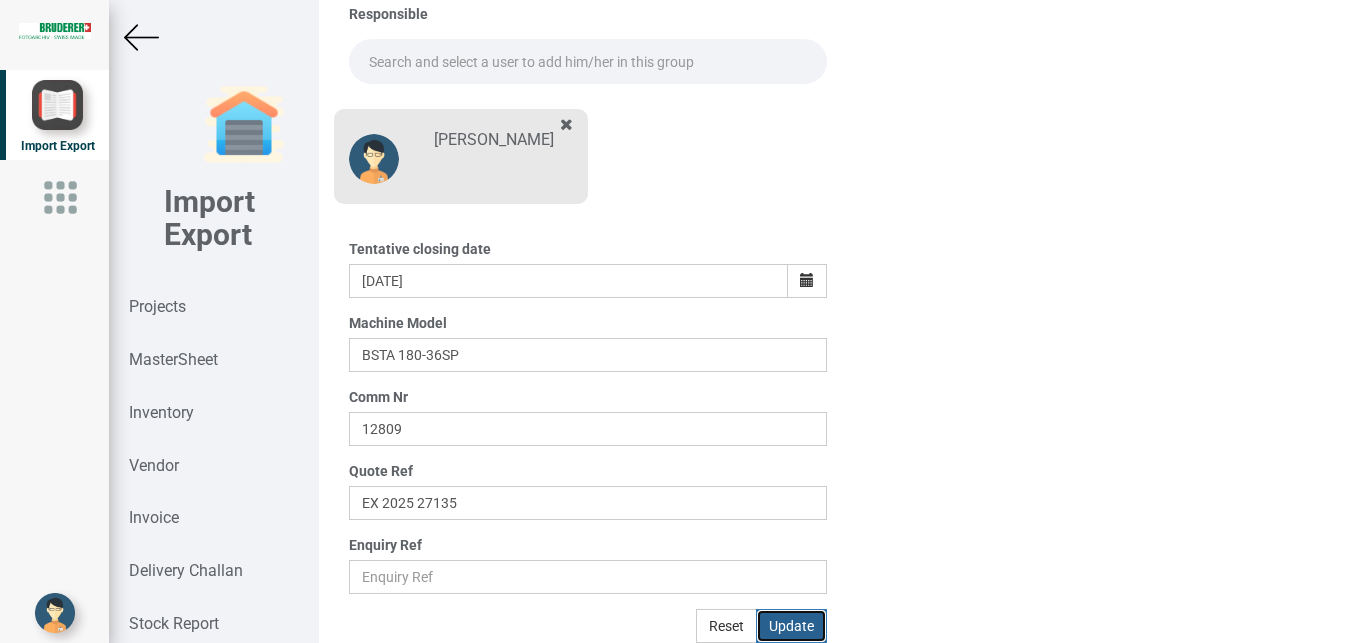 type 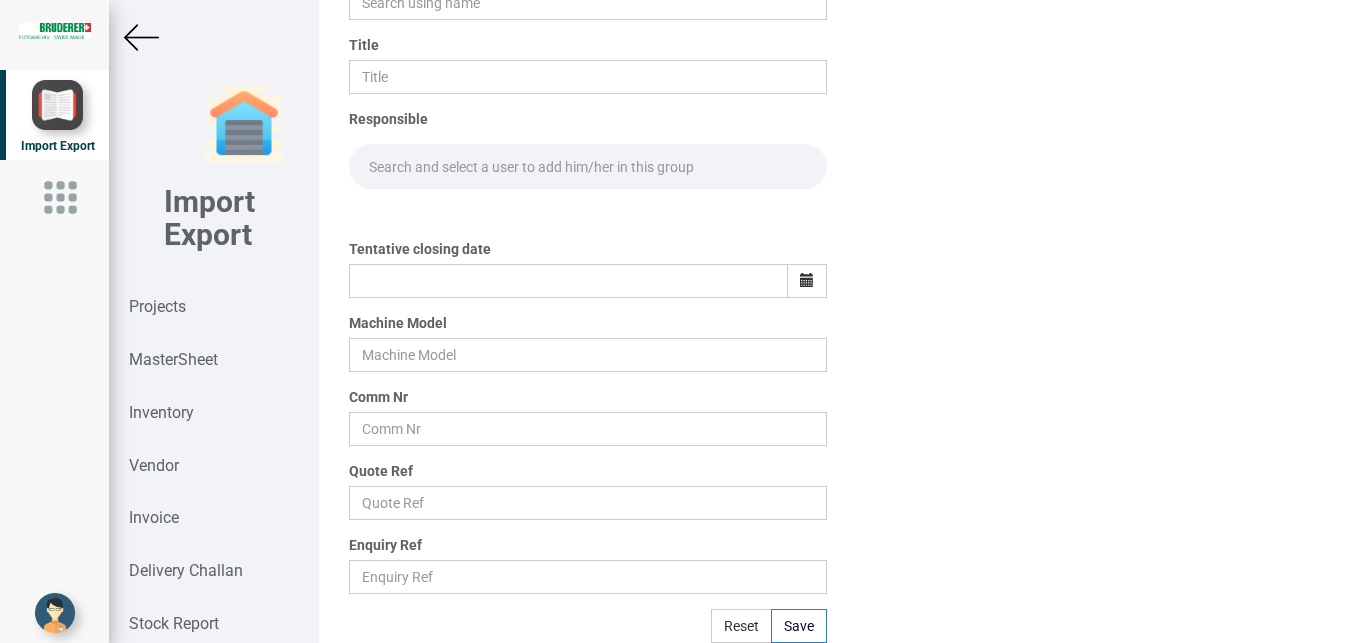 scroll, scrollTop: 245, scrollLeft: 0, axis: vertical 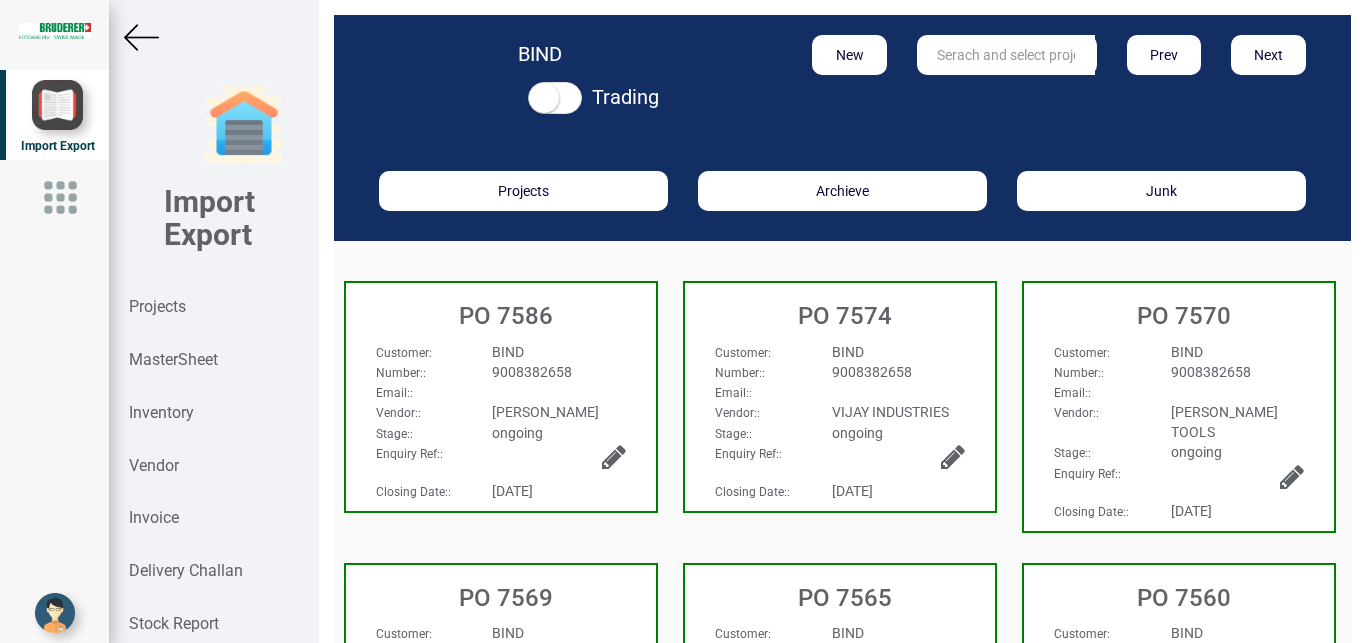 click at bounding box center [1006, 55] 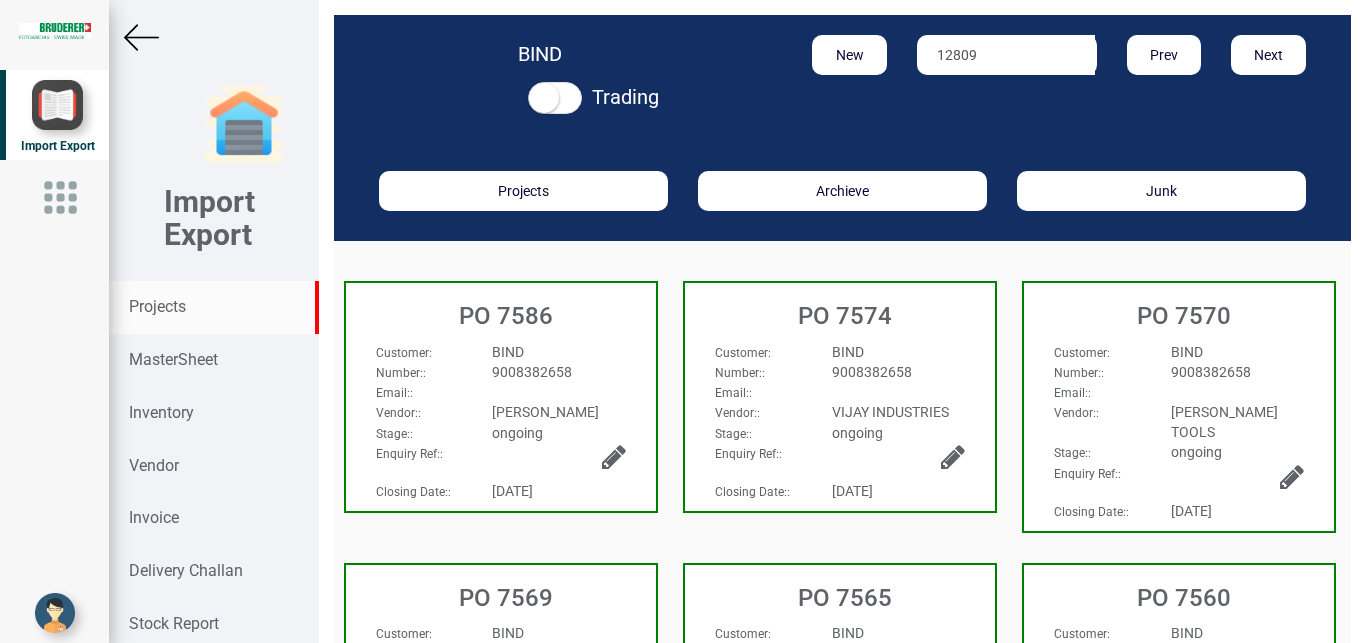 type on "12809" 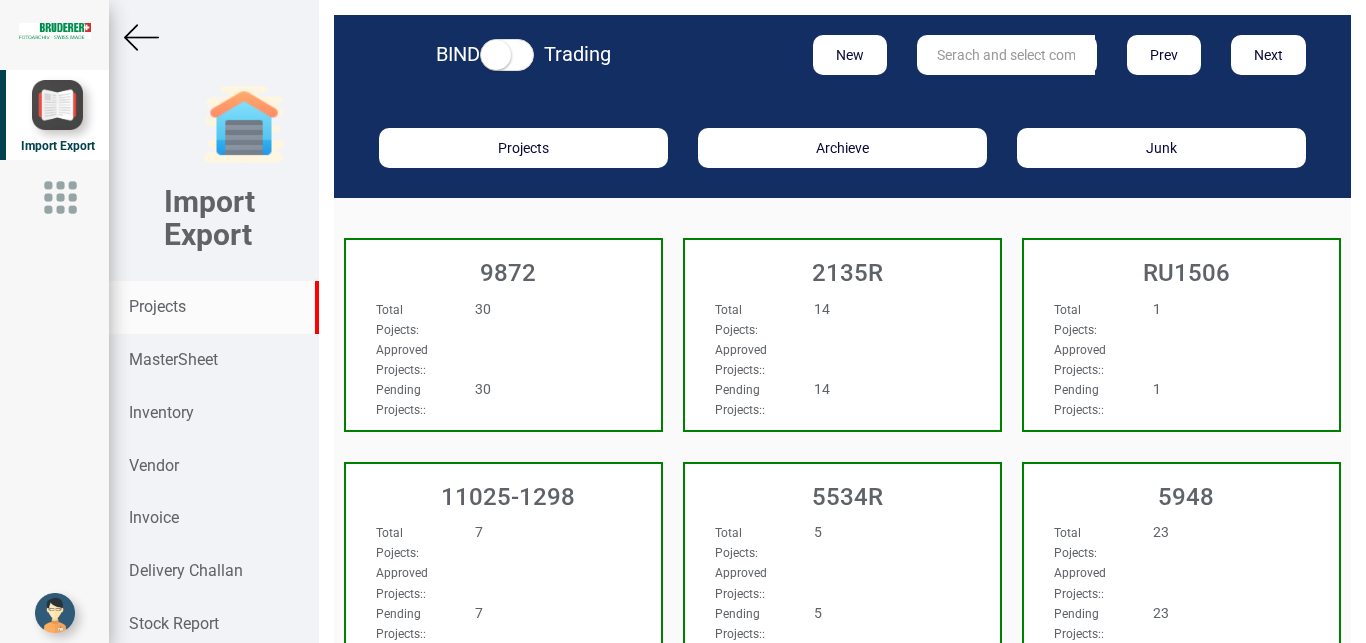 click at bounding box center [1006, 55] 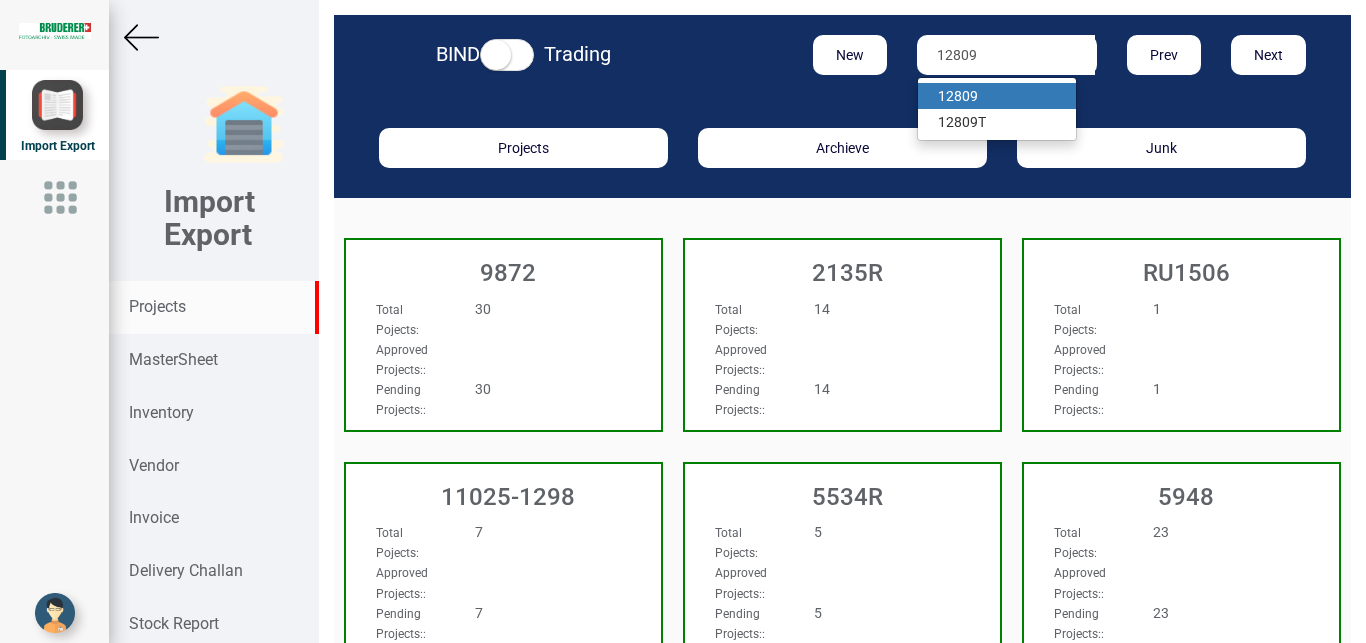 type on "12809" 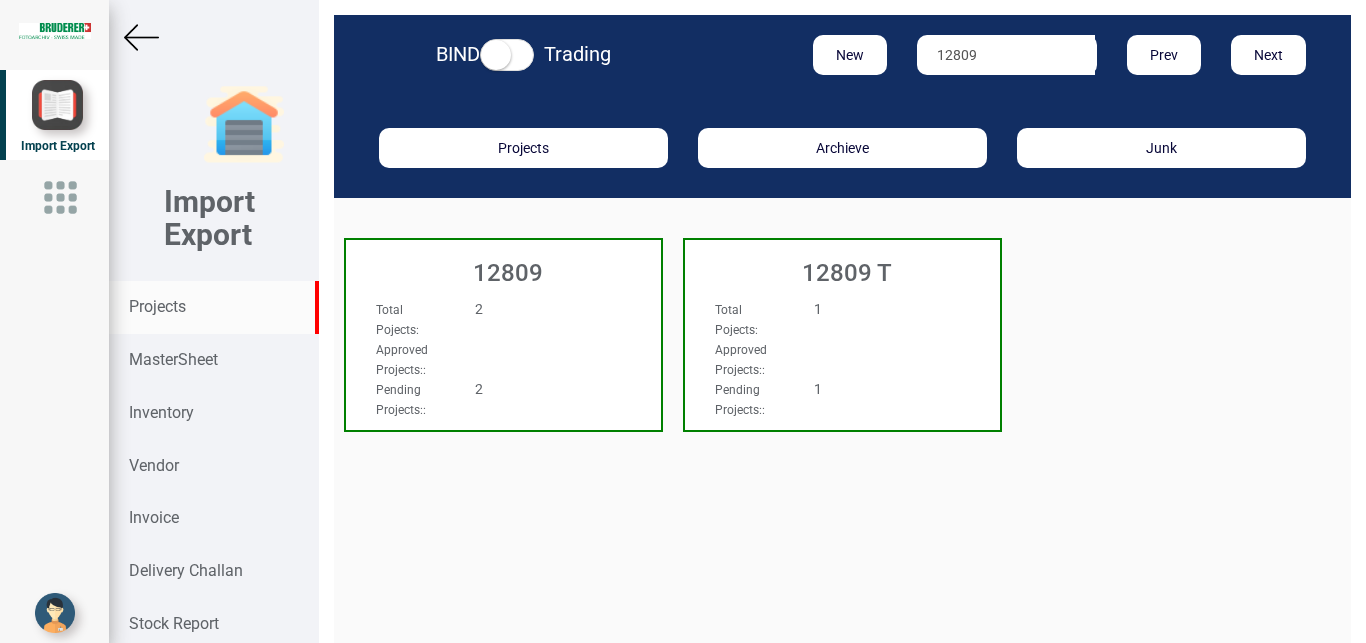 click on "2" at bounding box center [529, 309] 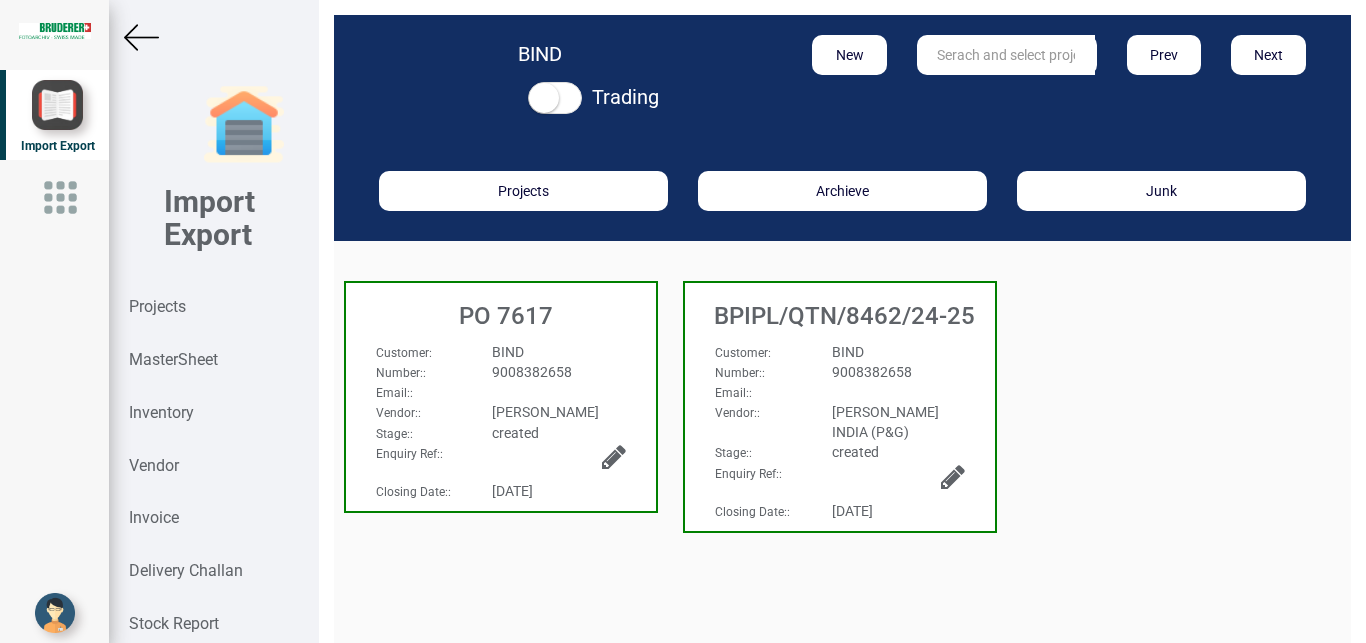 click on "9008382658" at bounding box center (558, 372) 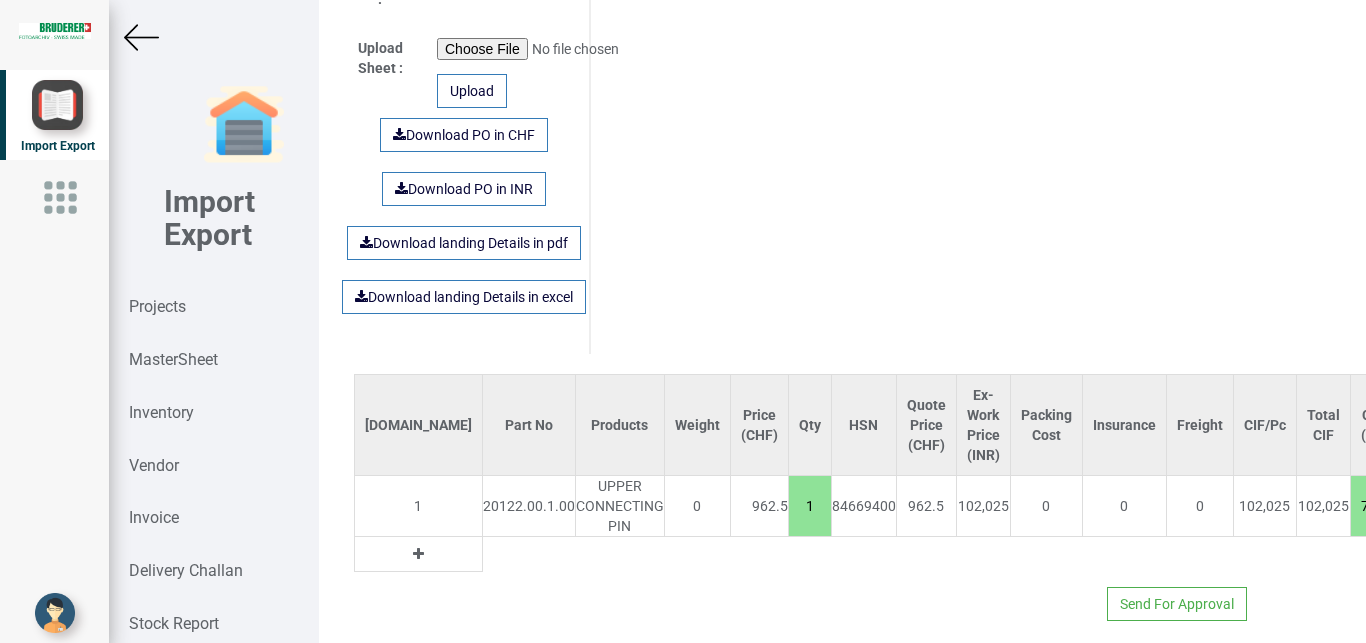 scroll, scrollTop: 1321, scrollLeft: 0, axis: vertical 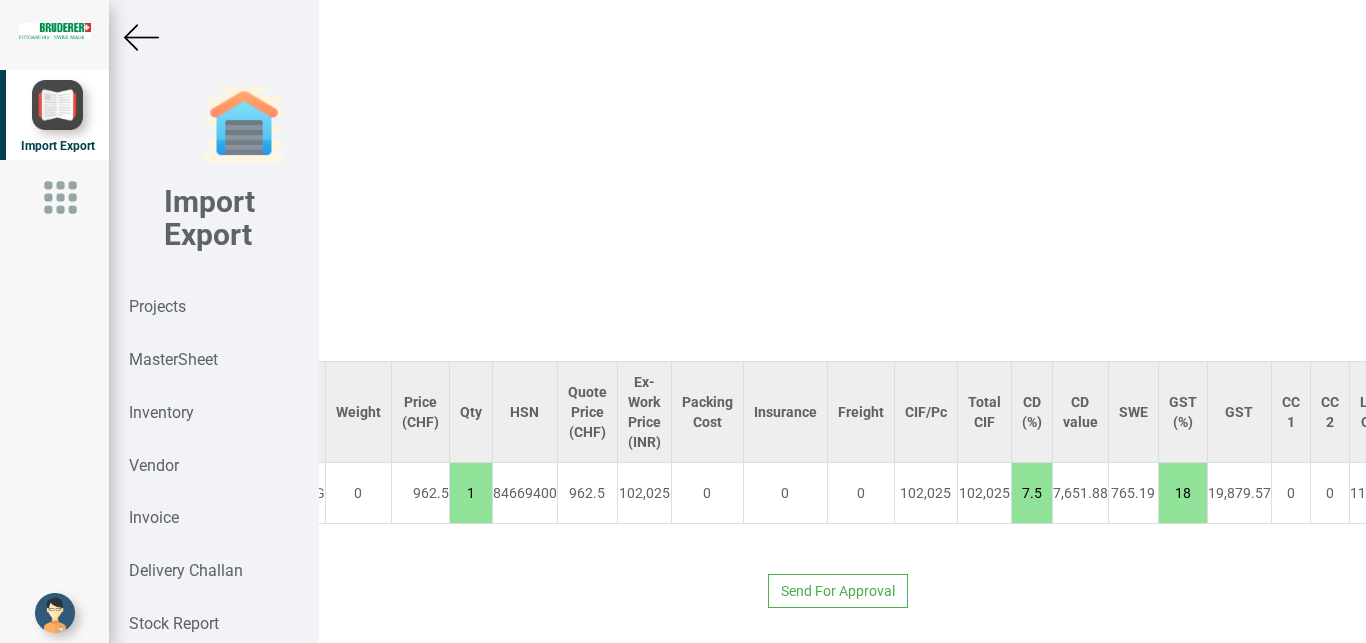 drag, startPoint x: 1331, startPoint y: 470, endPoint x: 1304, endPoint y: 475, distance: 27.45906 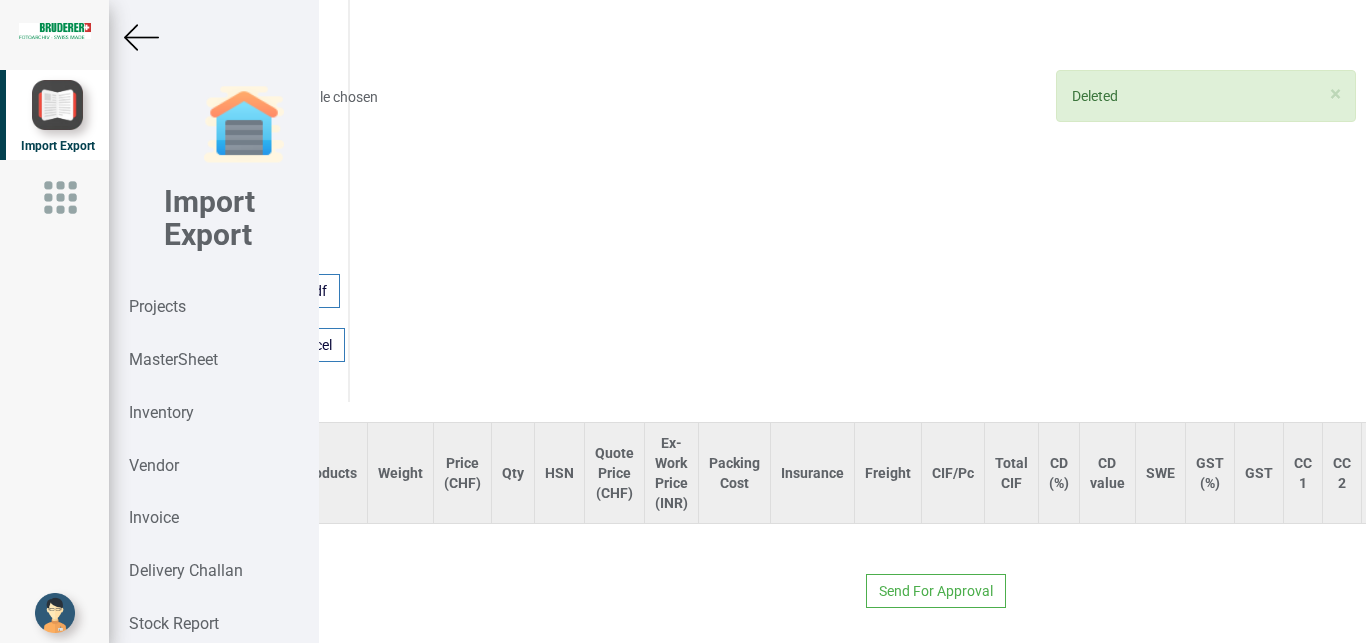 scroll, scrollTop: 1260, scrollLeft: 0, axis: vertical 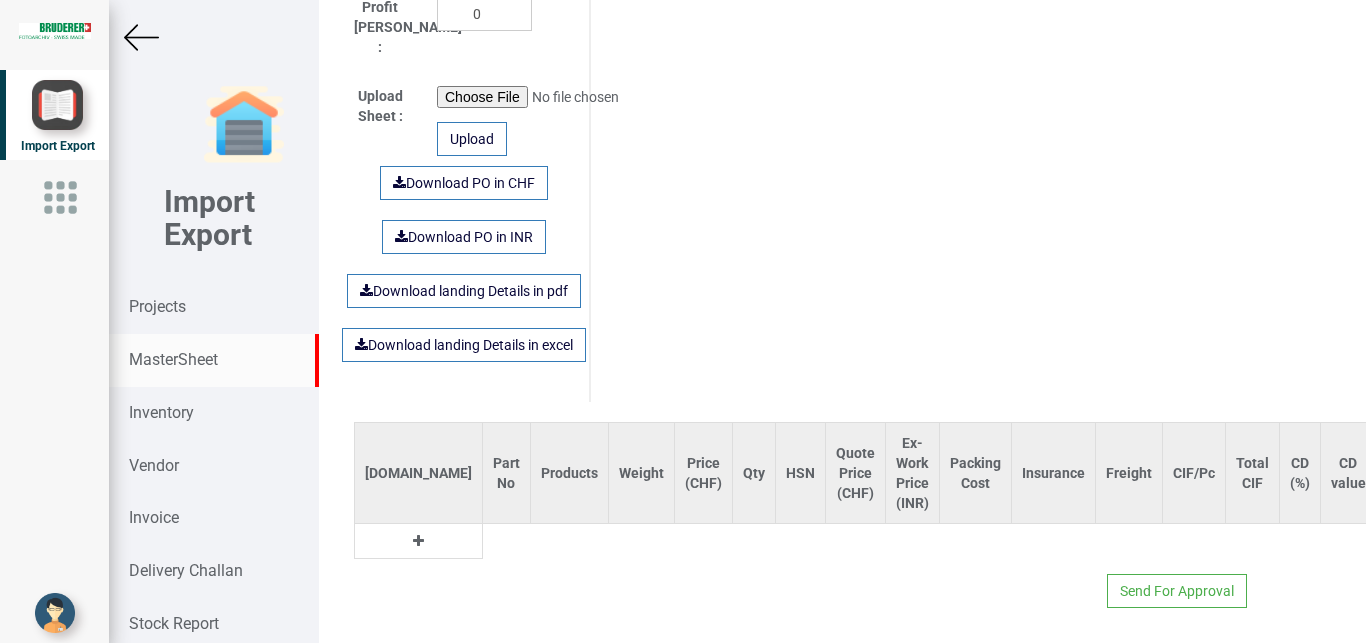 click on "MasterSheet" at bounding box center [173, 359] 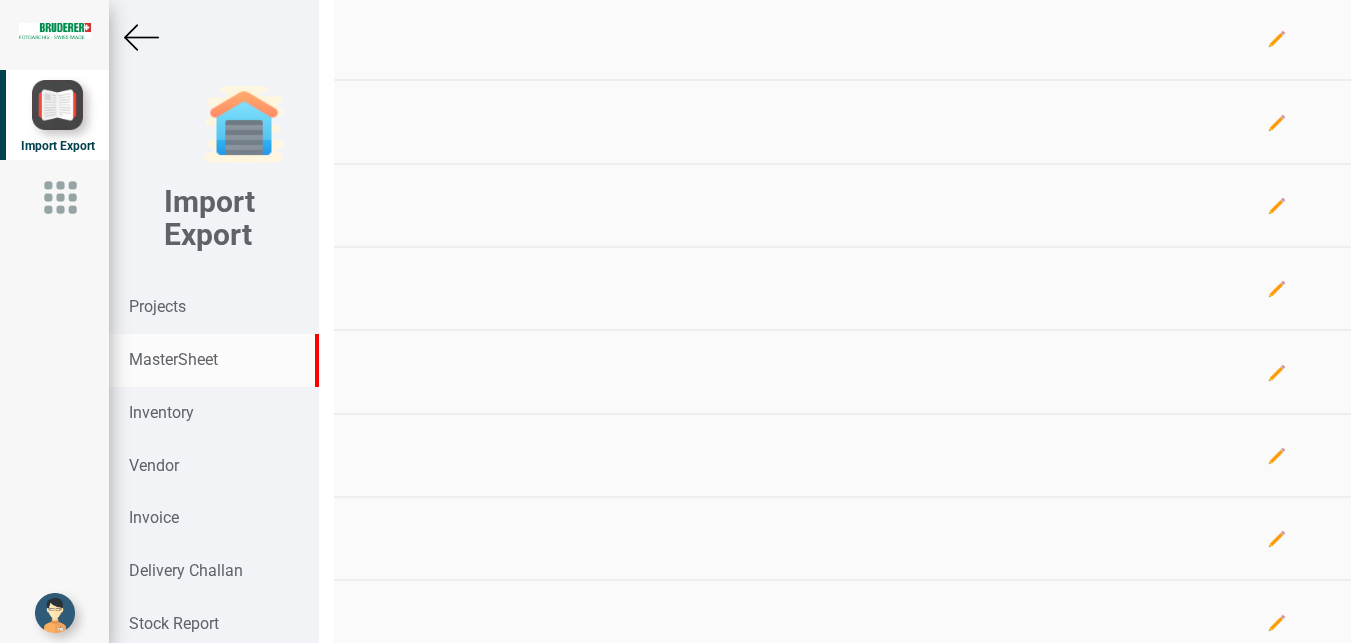 scroll, scrollTop: 849, scrollLeft: 0, axis: vertical 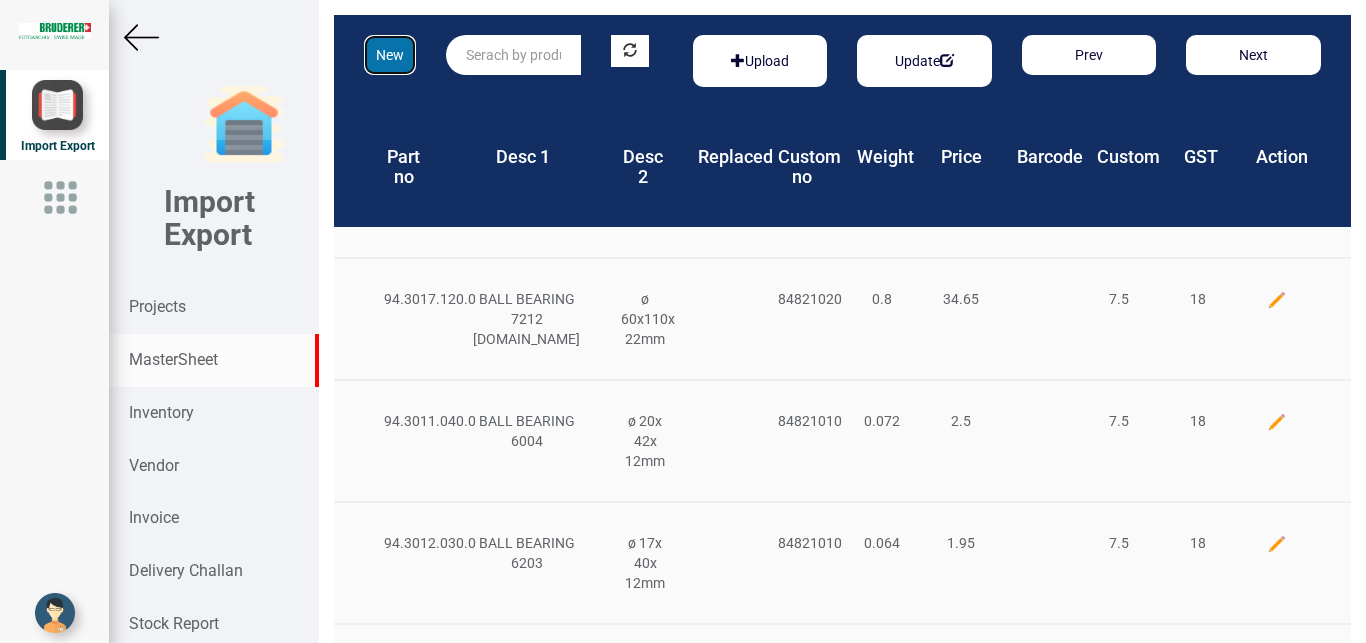 click on "New" at bounding box center [390, 55] 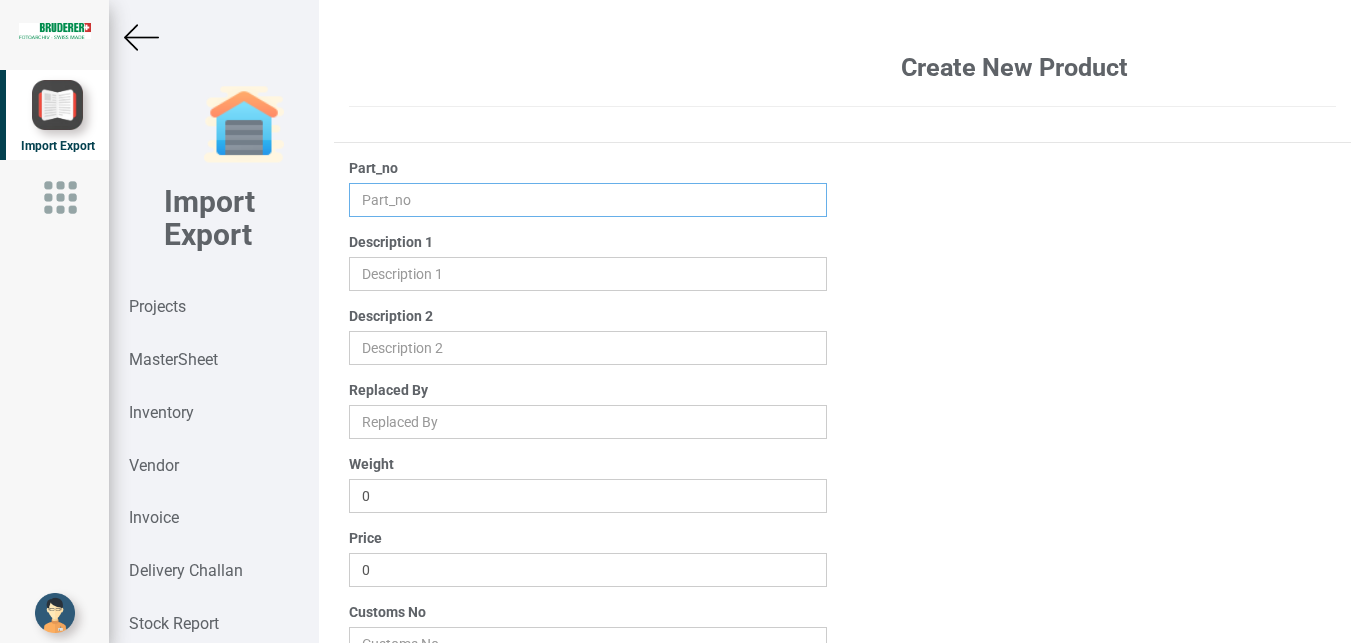 click at bounding box center (588, 200) 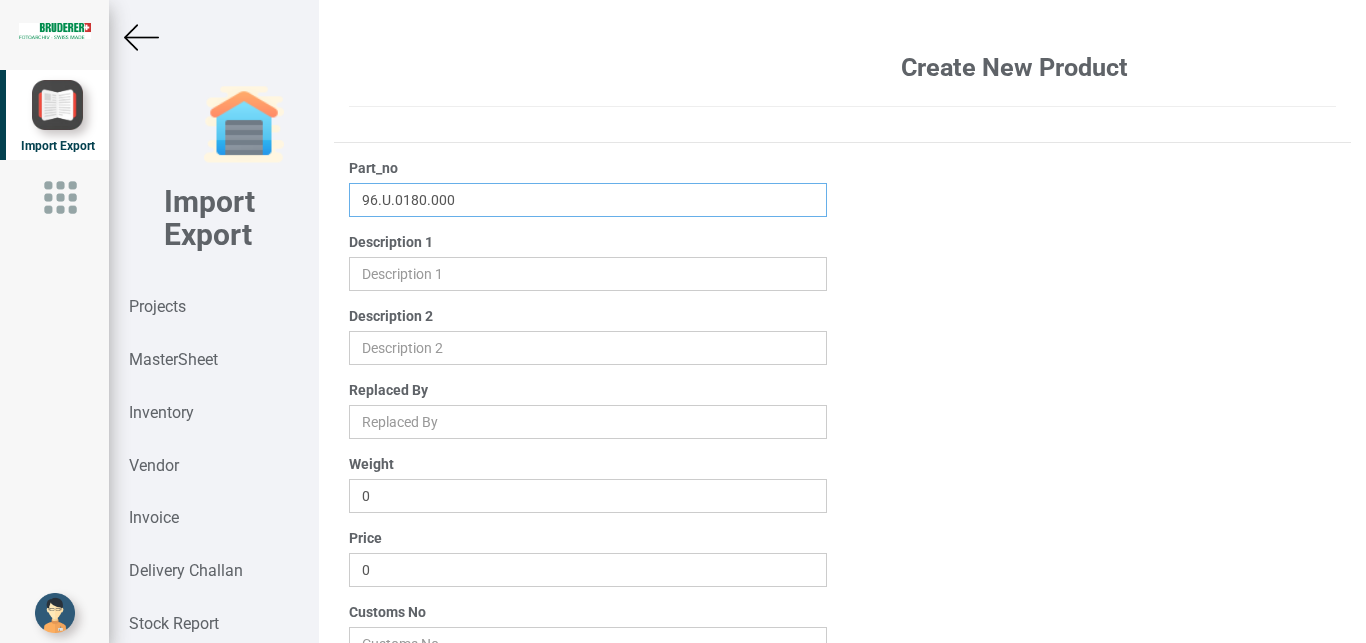 type on "96.U.0180.000" 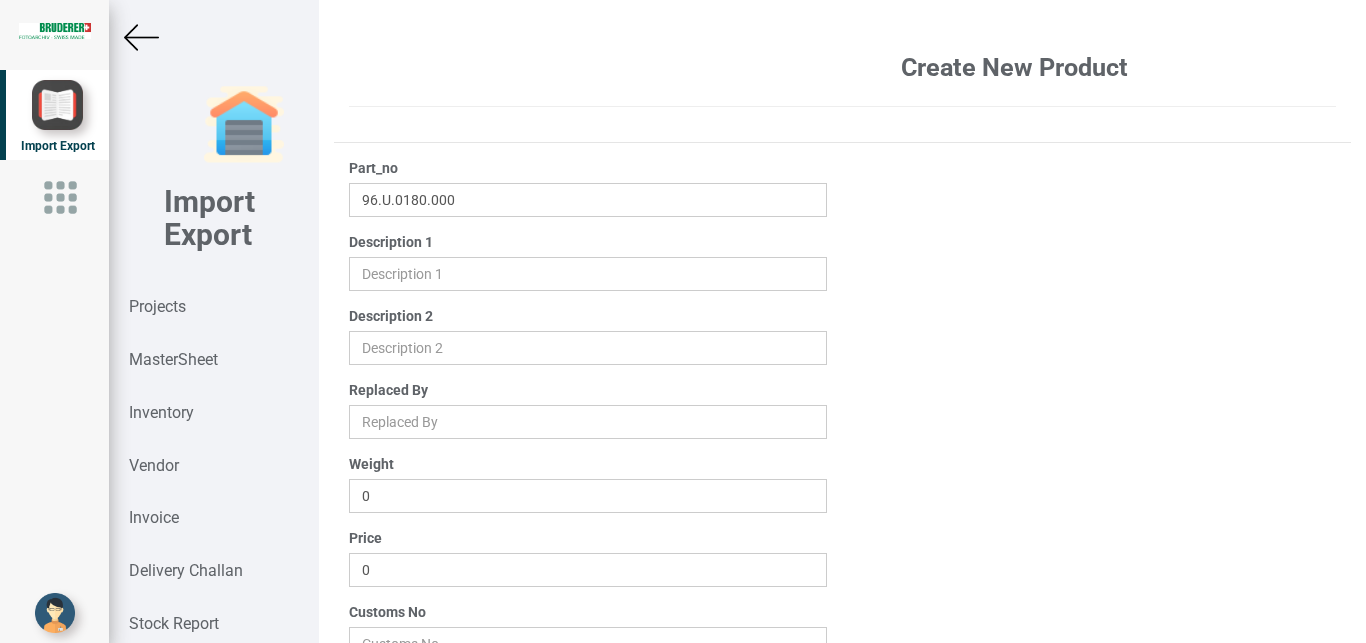 drag, startPoint x: 345, startPoint y: 289, endPoint x: 376, endPoint y: 280, distance: 32.280025 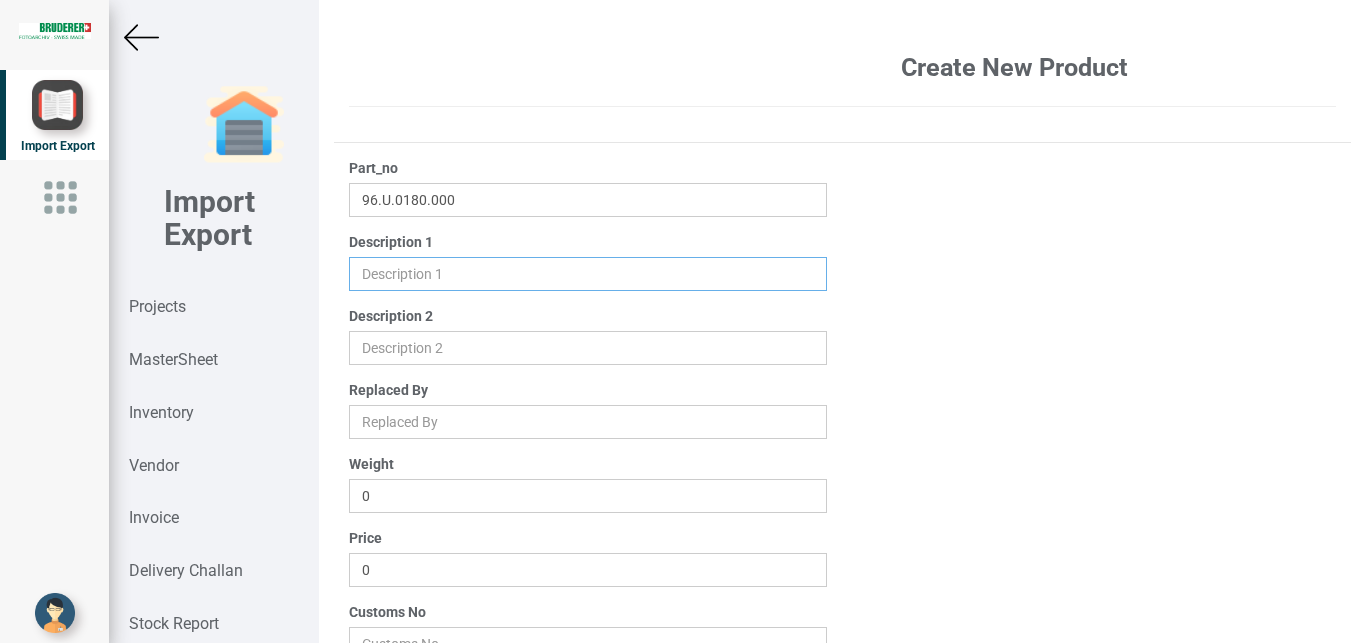 click at bounding box center [588, 274] 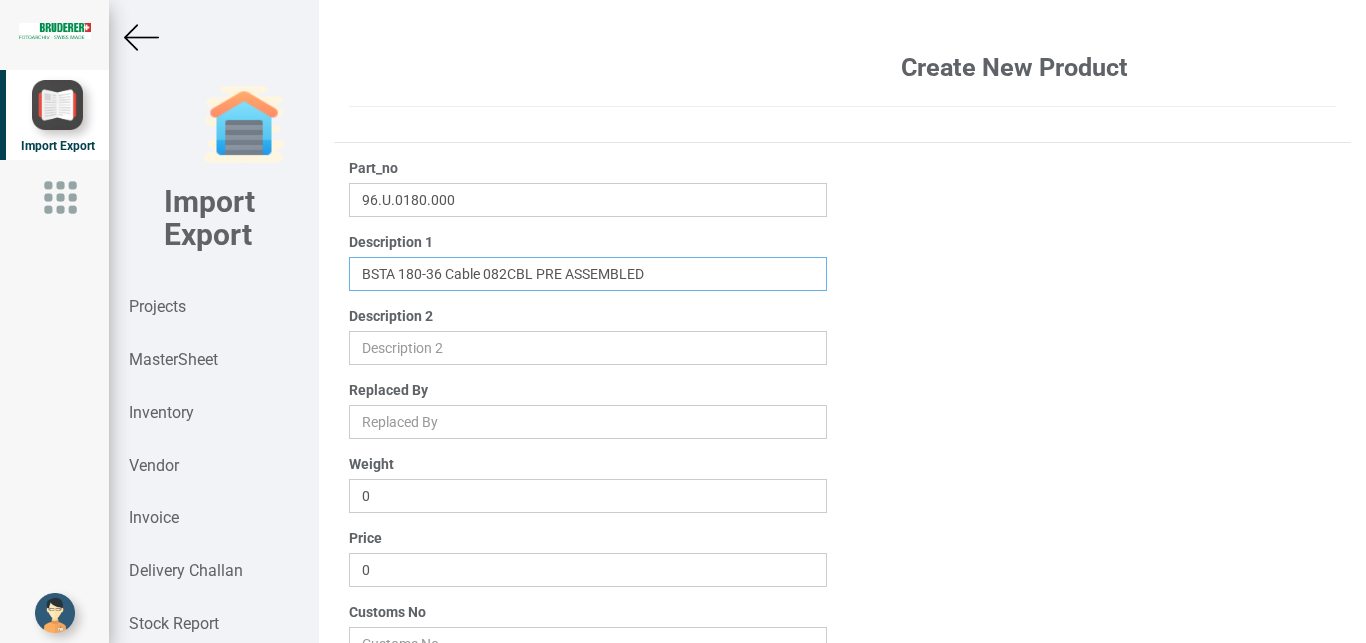 type on "BSTA 180-36 Cable 082CBL PRE ASSEMBLED" 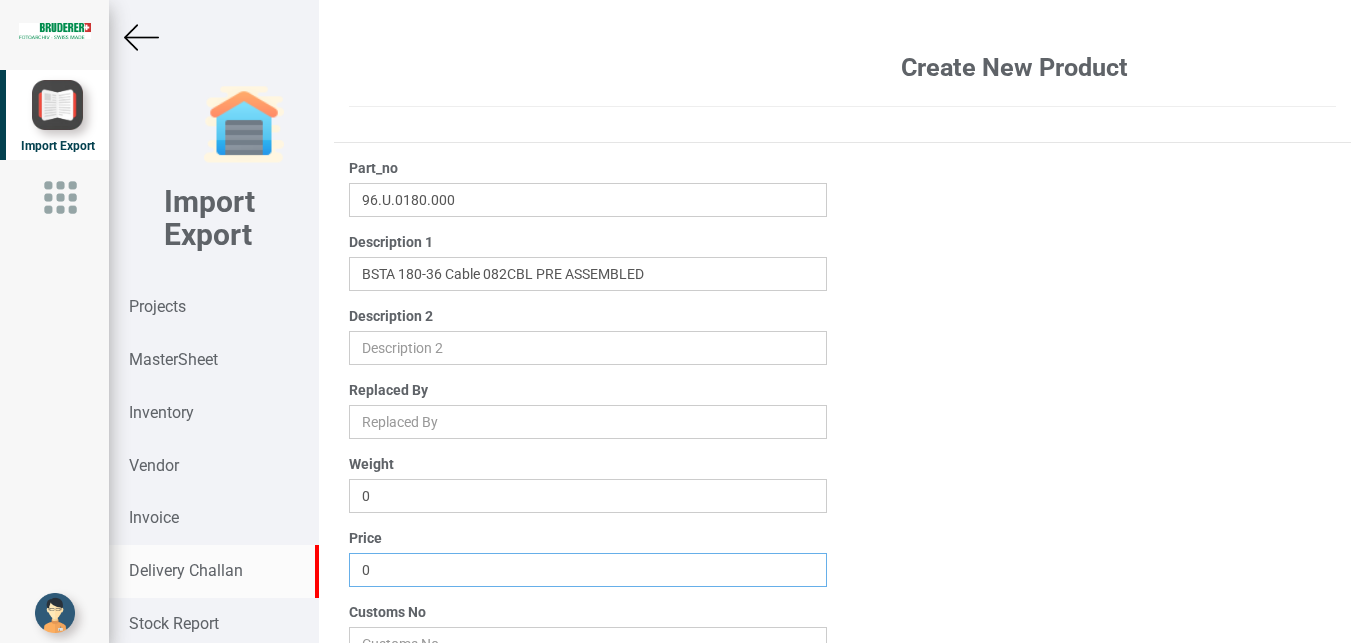 drag, startPoint x: 368, startPoint y: 565, endPoint x: 297, endPoint y: 564, distance: 71.00704 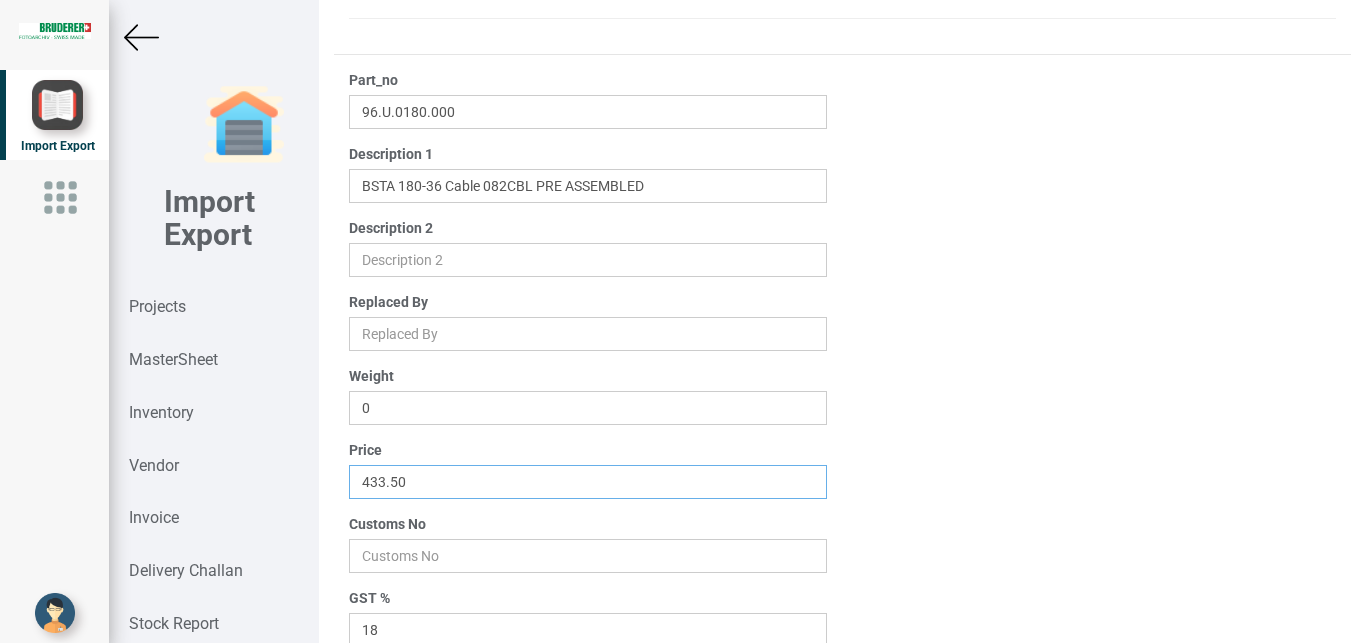 scroll, scrollTop: 172, scrollLeft: 0, axis: vertical 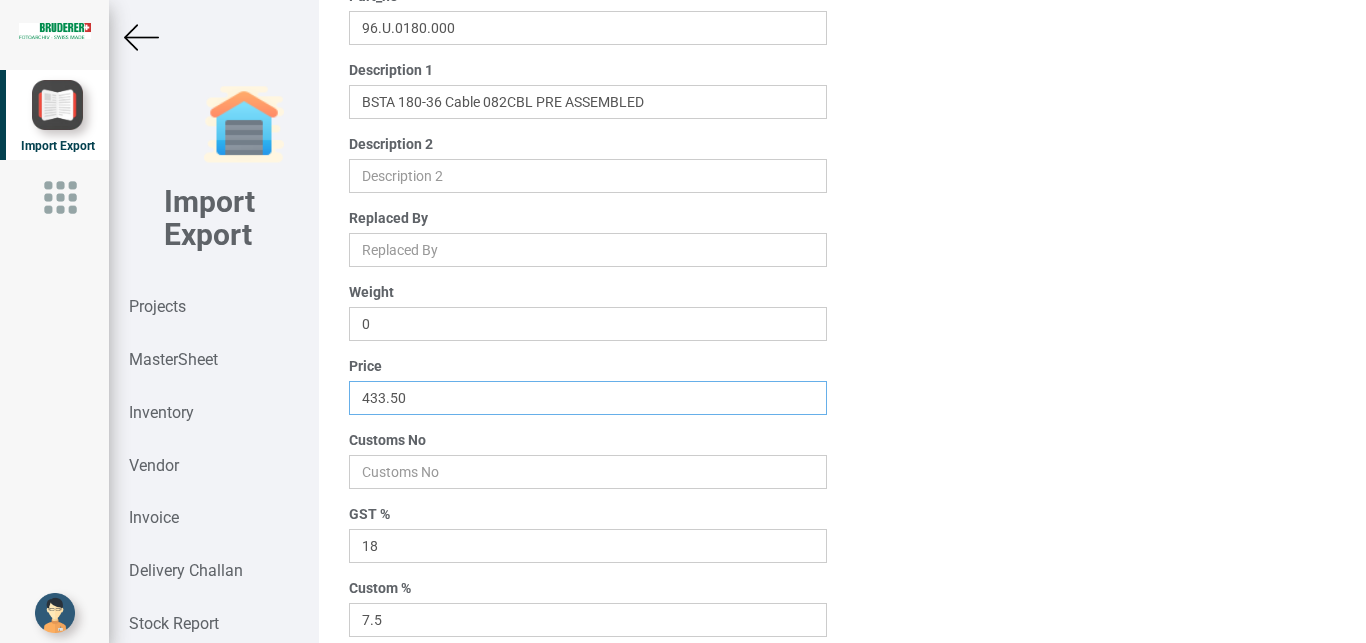 type on "433.50" 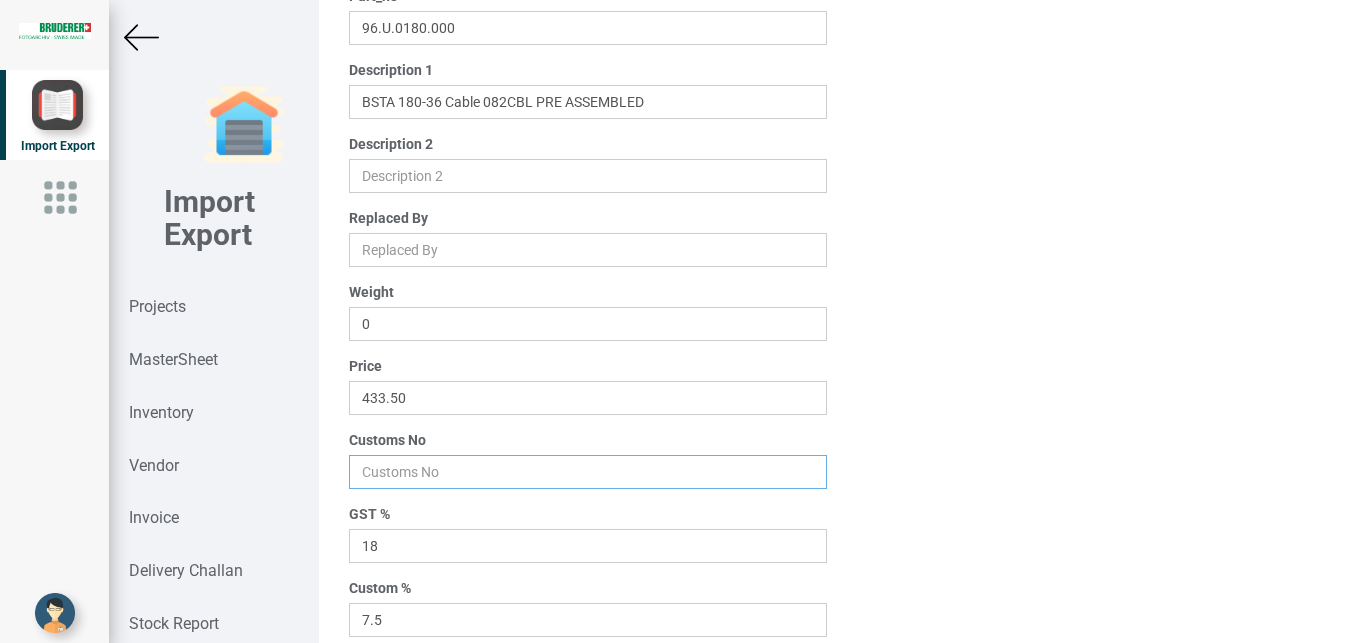 click at bounding box center [588, 472] 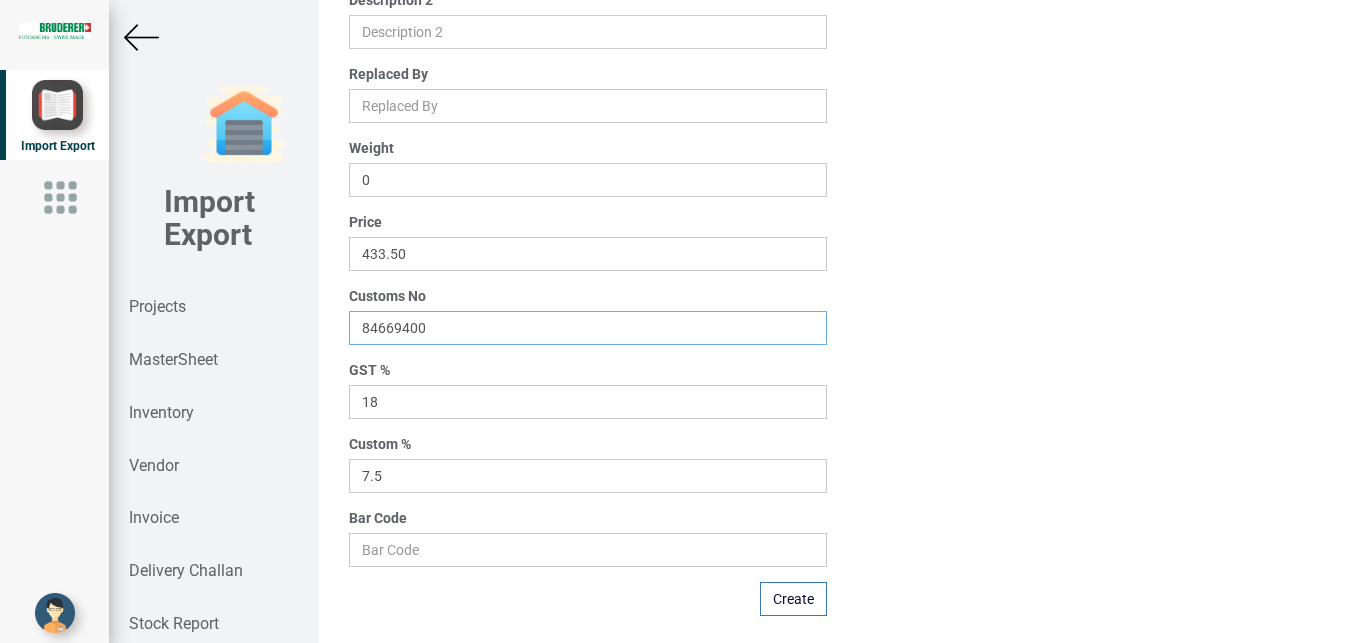 scroll, scrollTop: 319, scrollLeft: 0, axis: vertical 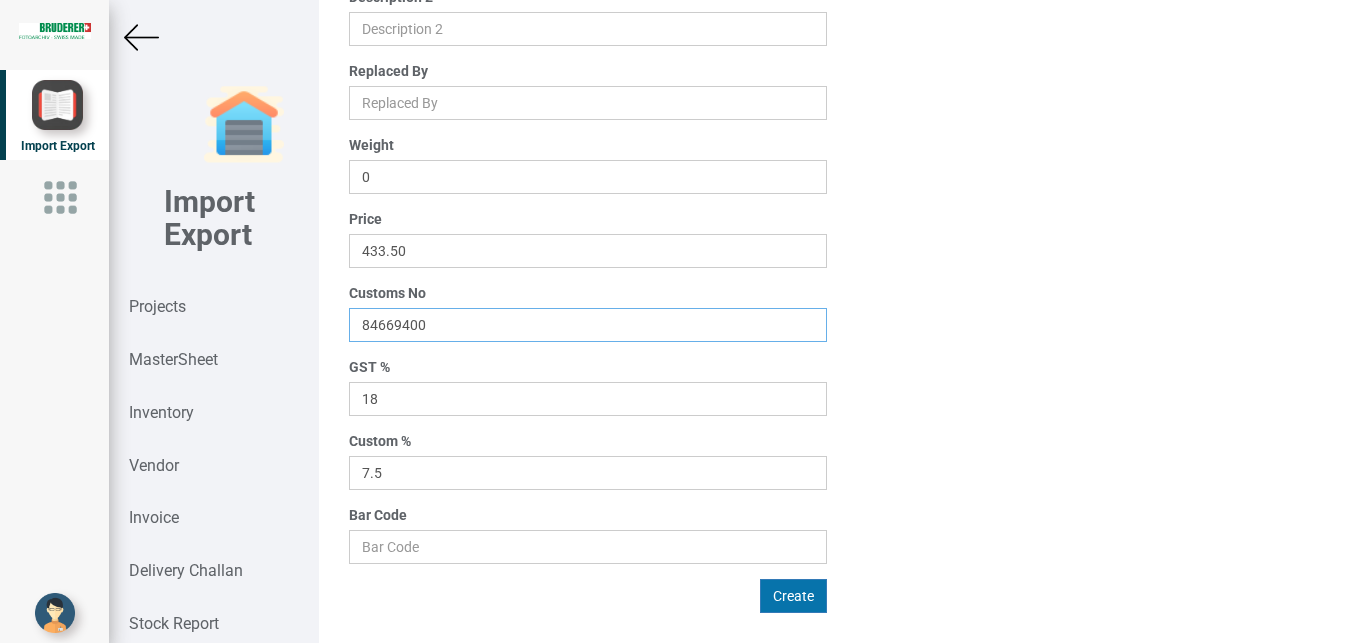 type on "84669400" 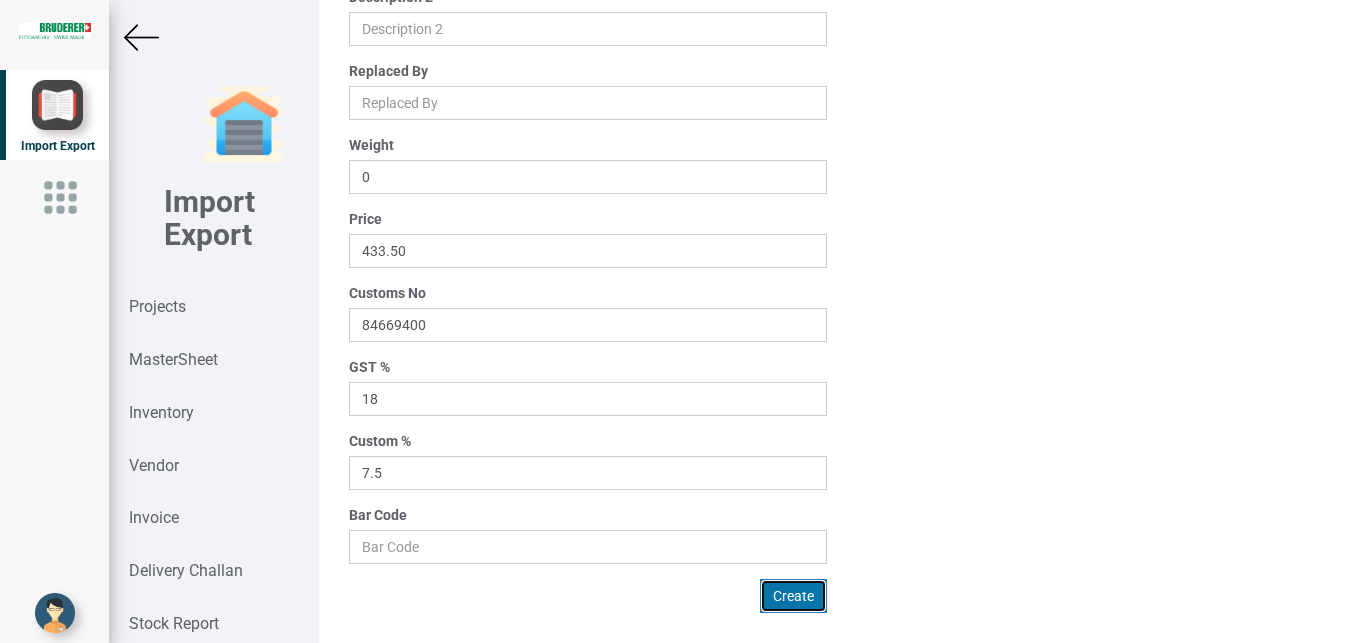 click on "Create" at bounding box center [793, 596] 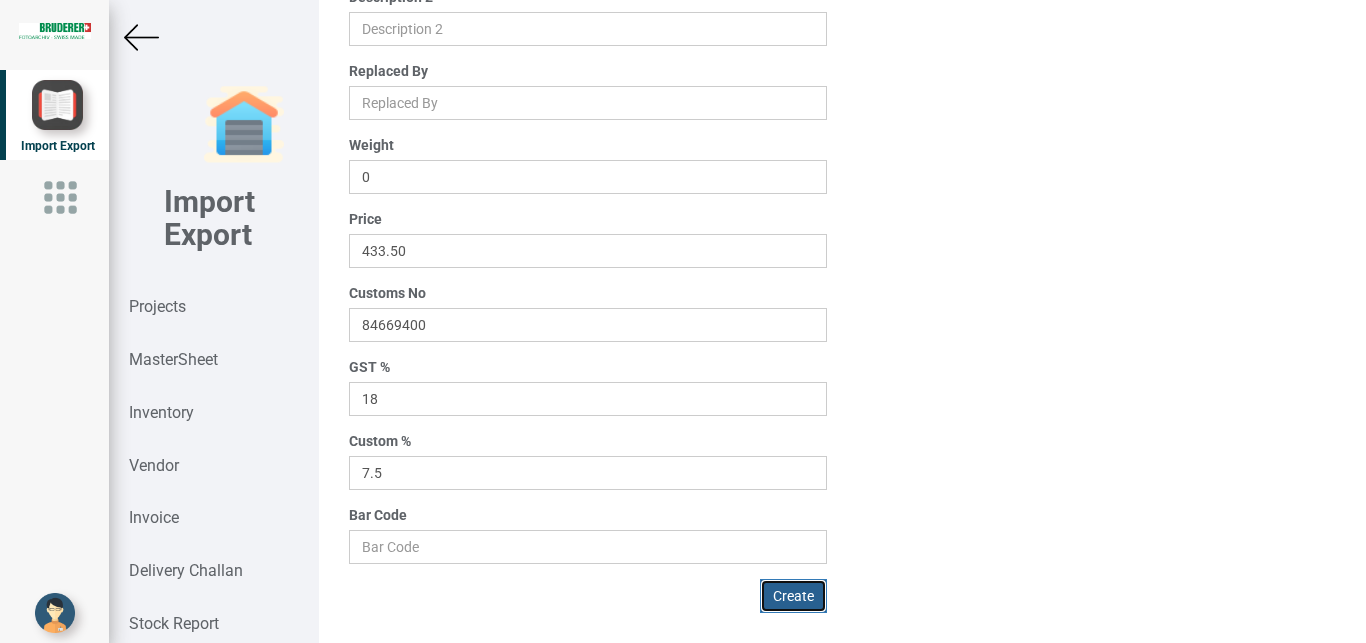 type 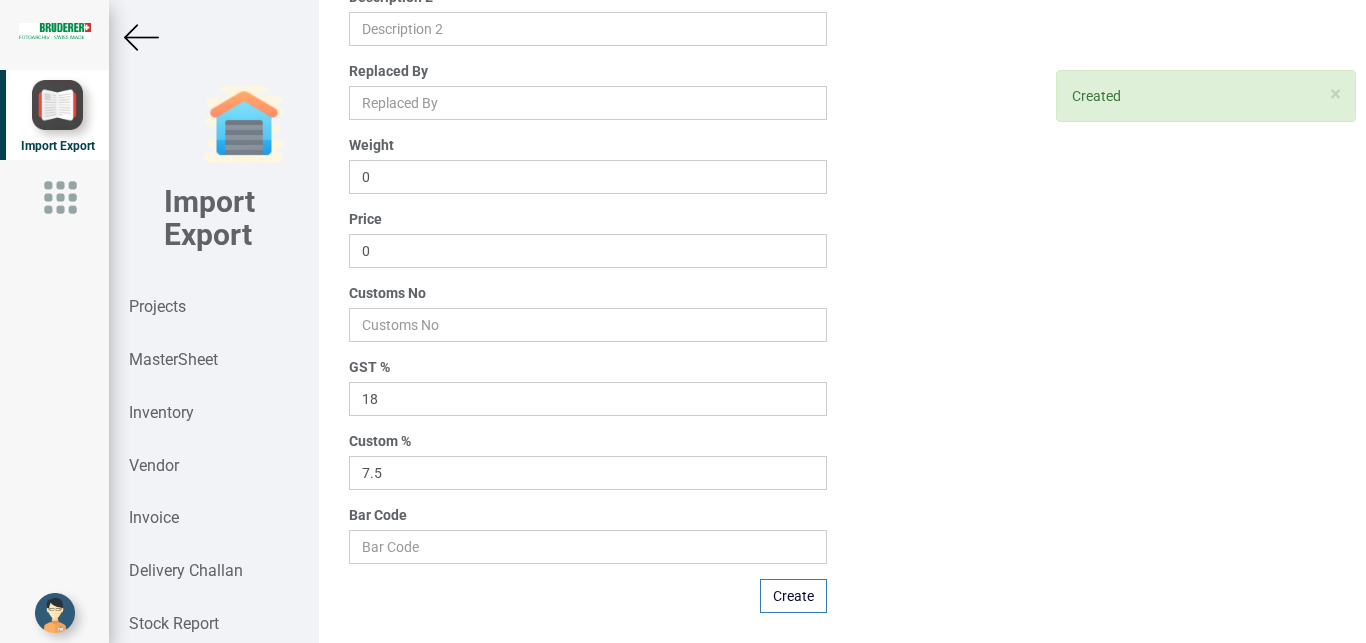 drag, startPoint x: 156, startPoint y: 37, endPoint x: 0, endPoint y: 76, distance: 160.80112 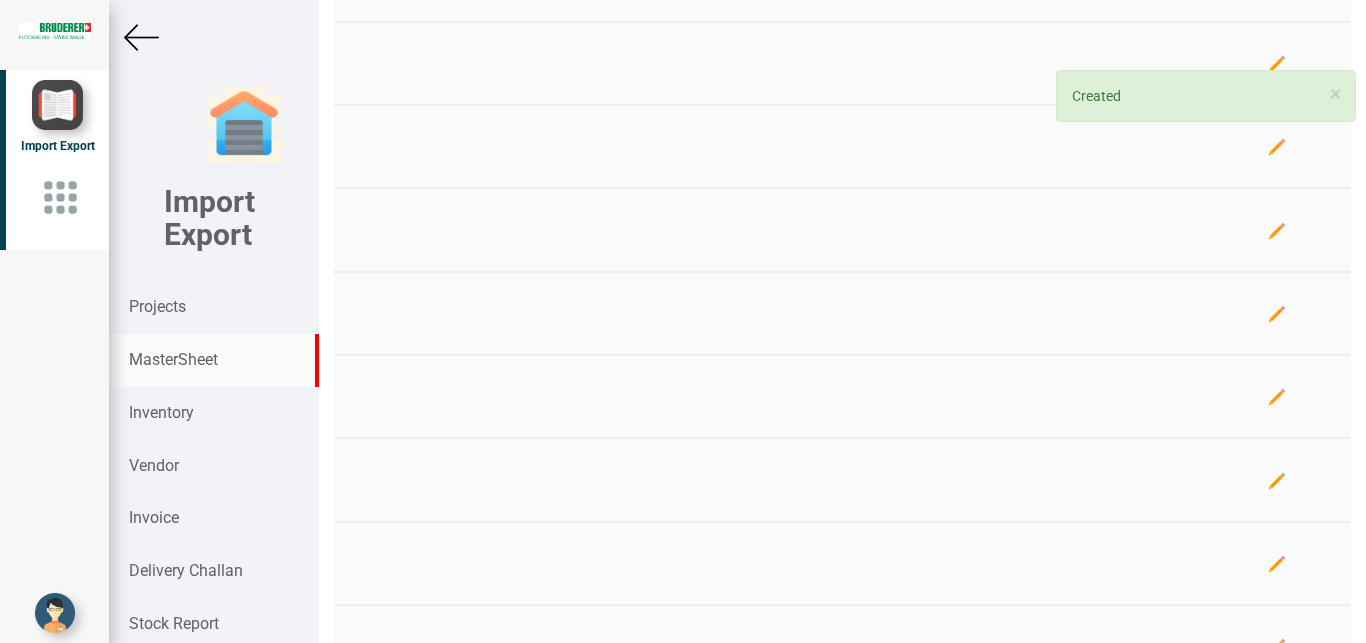 scroll, scrollTop: 319, scrollLeft: 0, axis: vertical 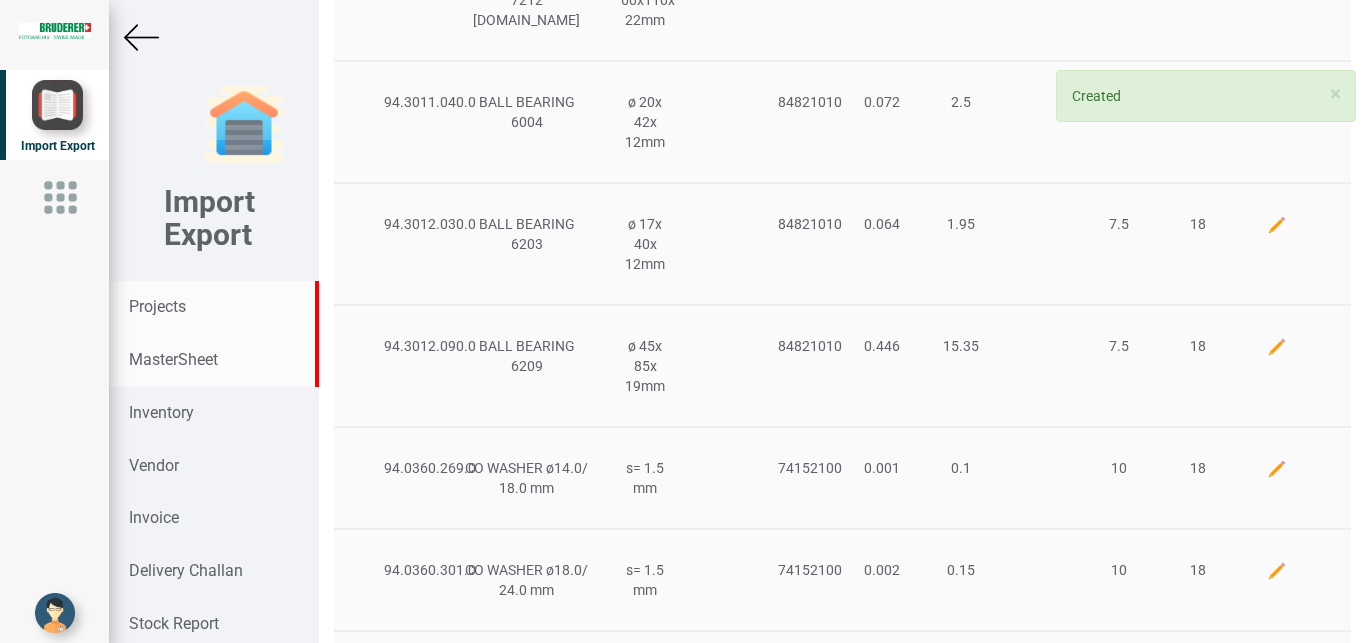 click on "Projects" at bounding box center (157, 306) 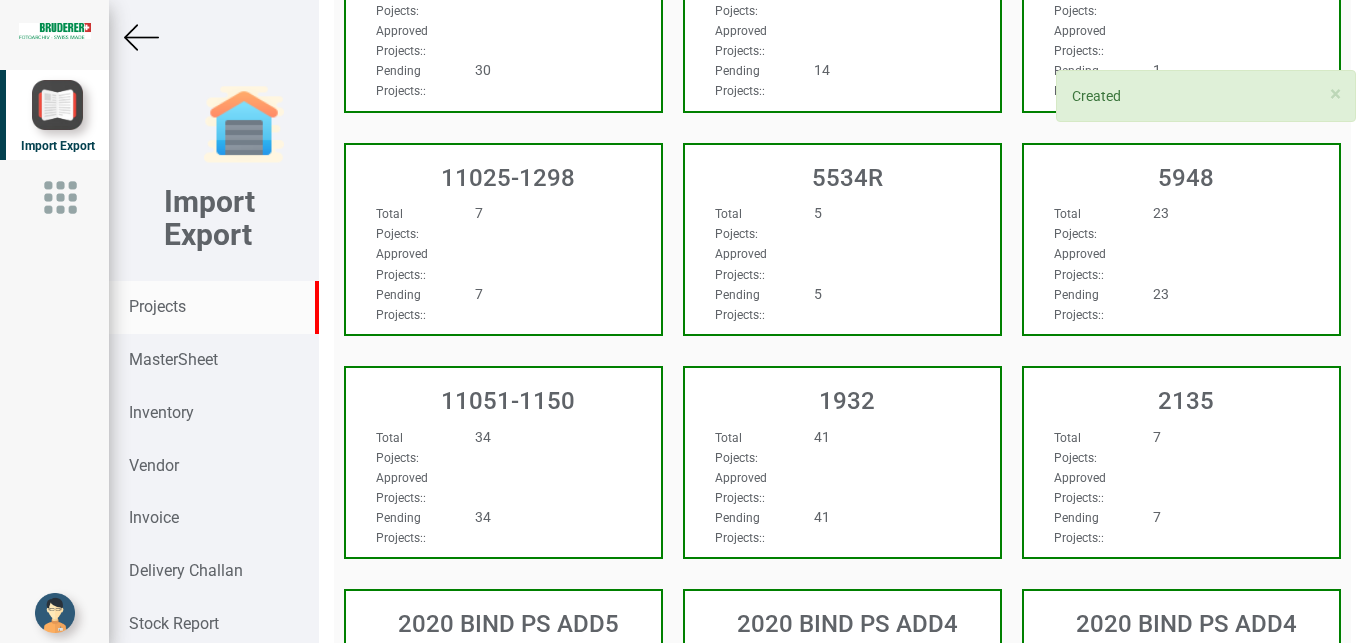 scroll, scrollTop: 319, scrollLeft: 0, axis: vertical 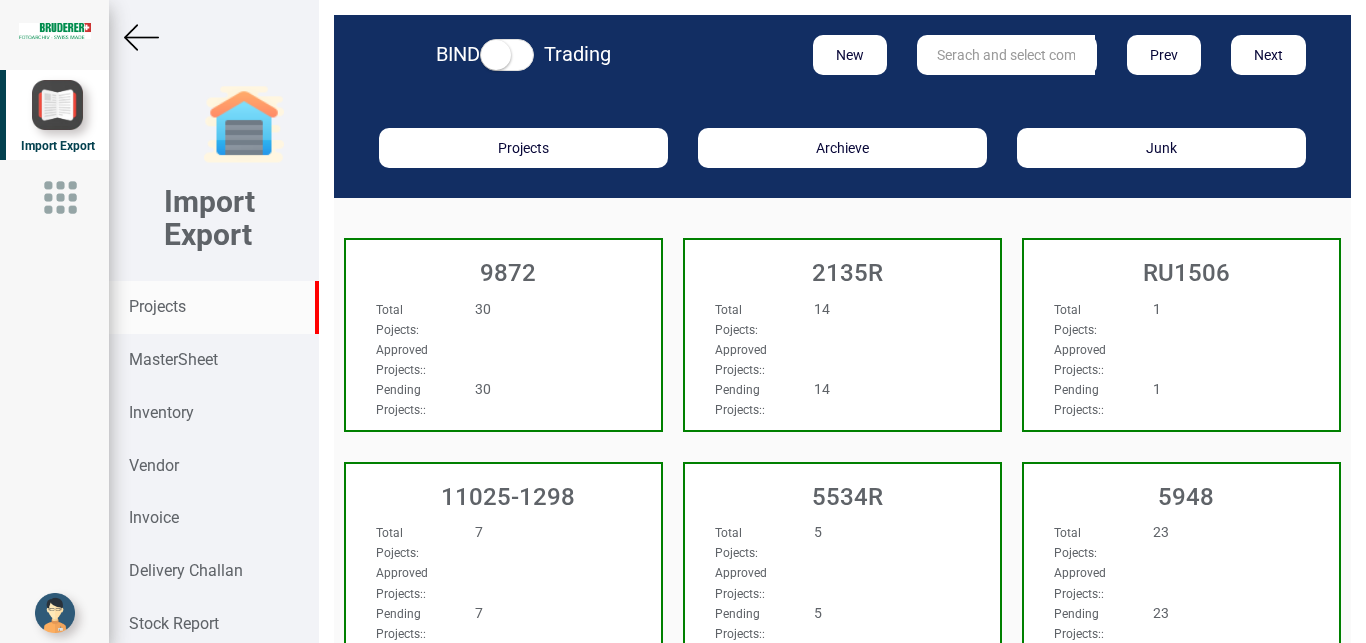 click at bounding box center [1006, 55] 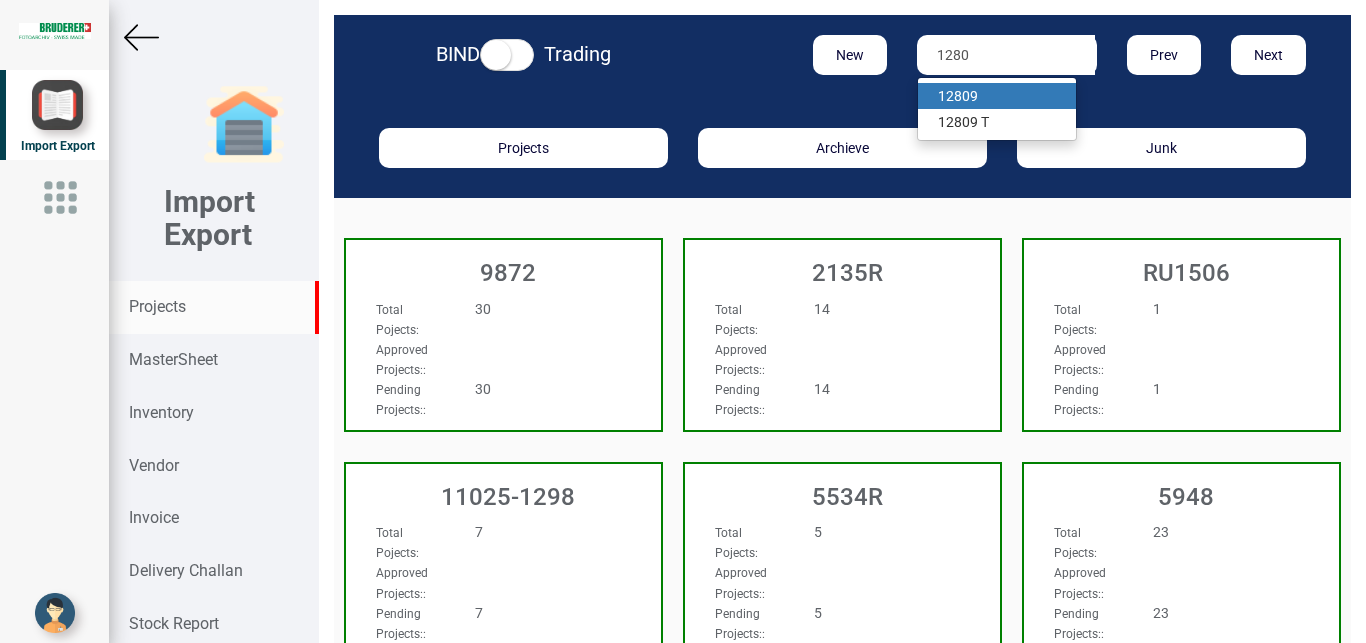 click on "1280" at bounding box center [954, 96] 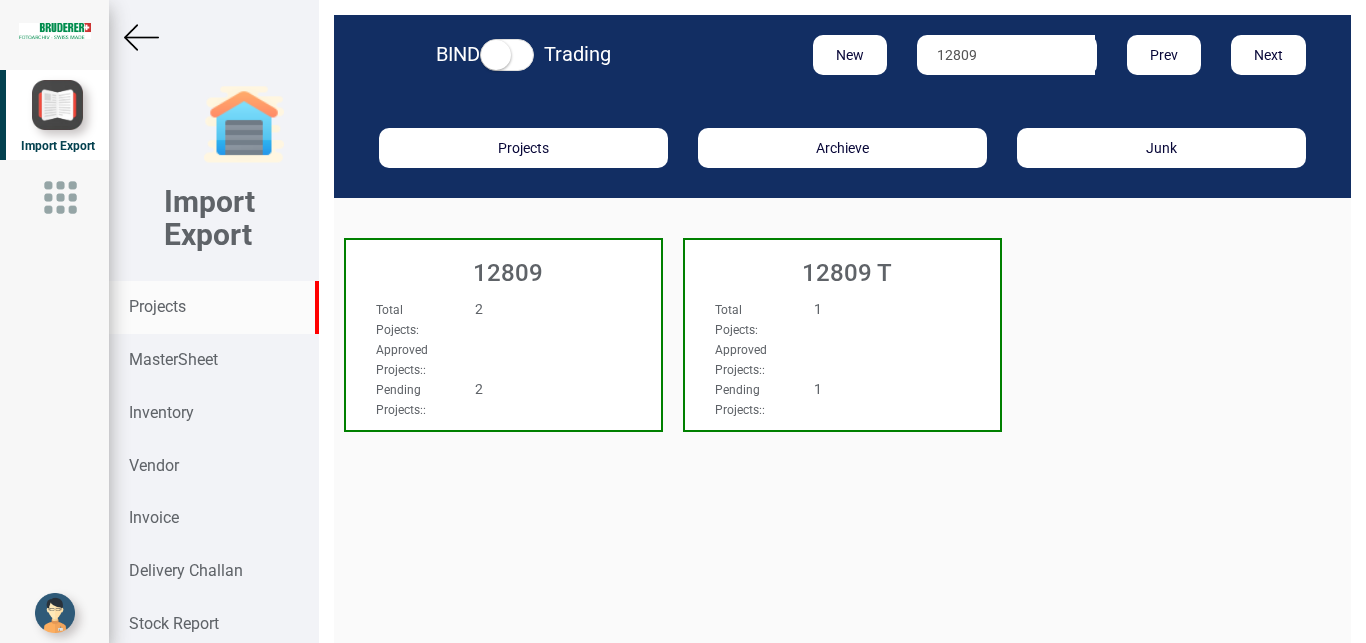 click on "Approved Projects:  :" at bounding box center (480, 359) 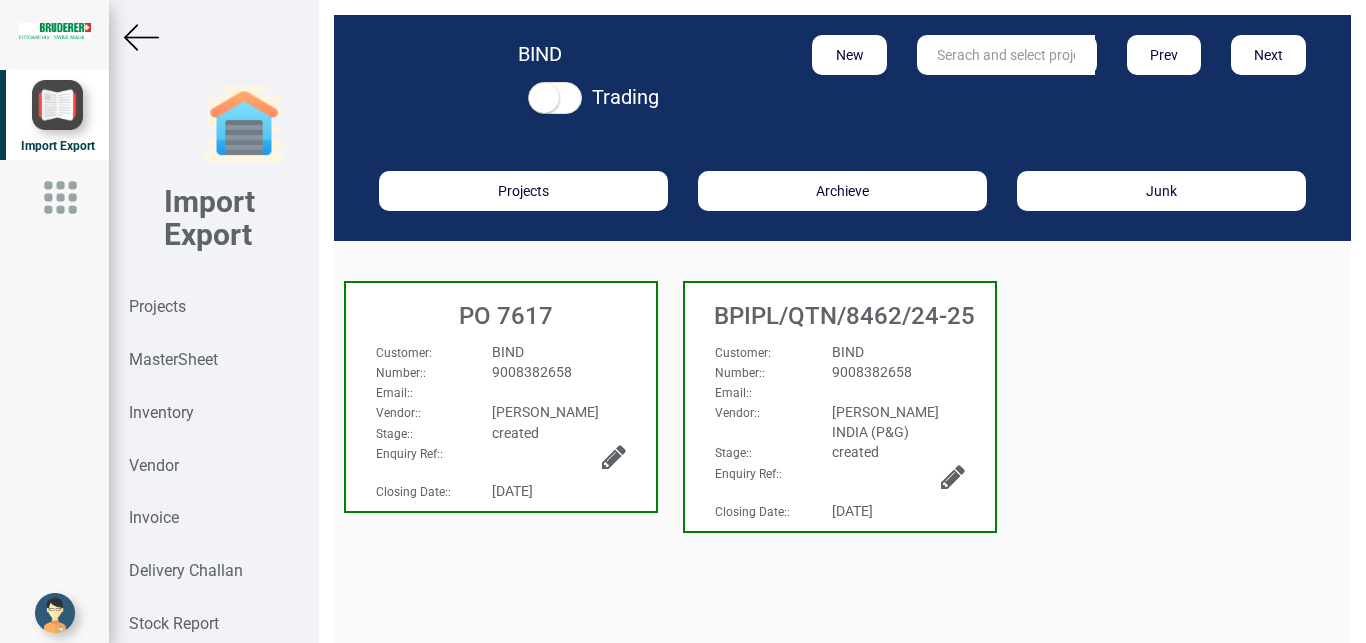 click on "BIND" at bounding box center [558, 352] 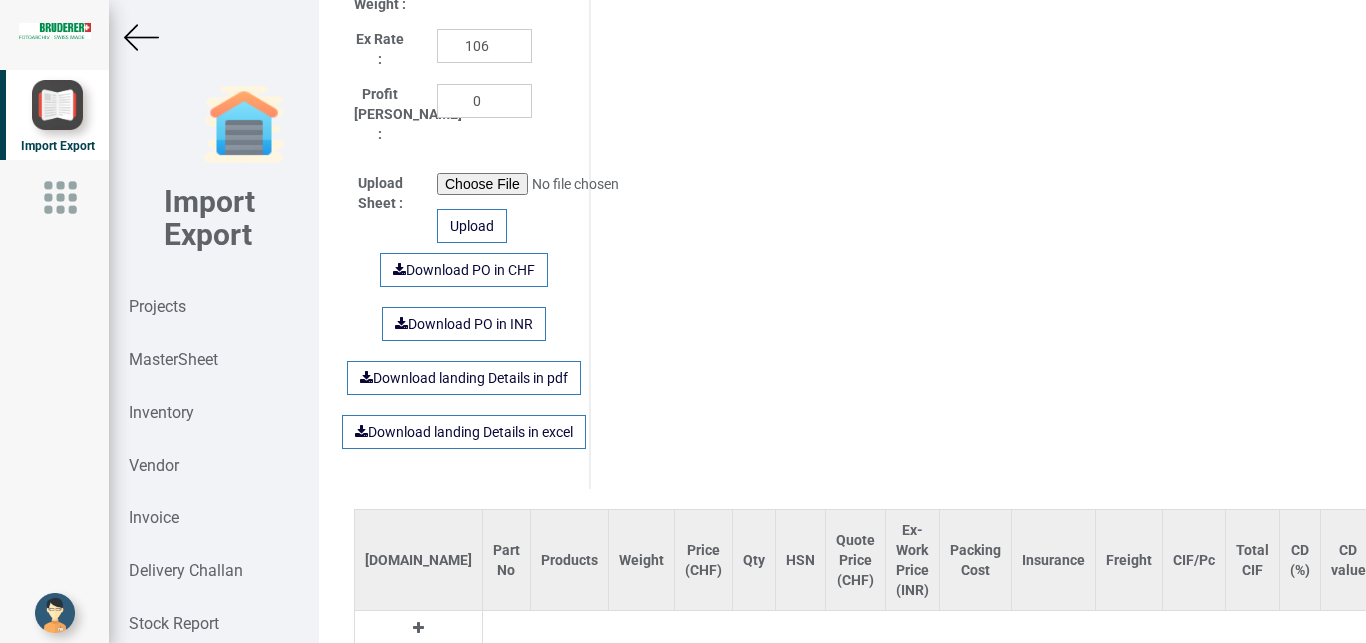 scroll, scrollTop: 1260, scrollLeft: 0, axis: vertical 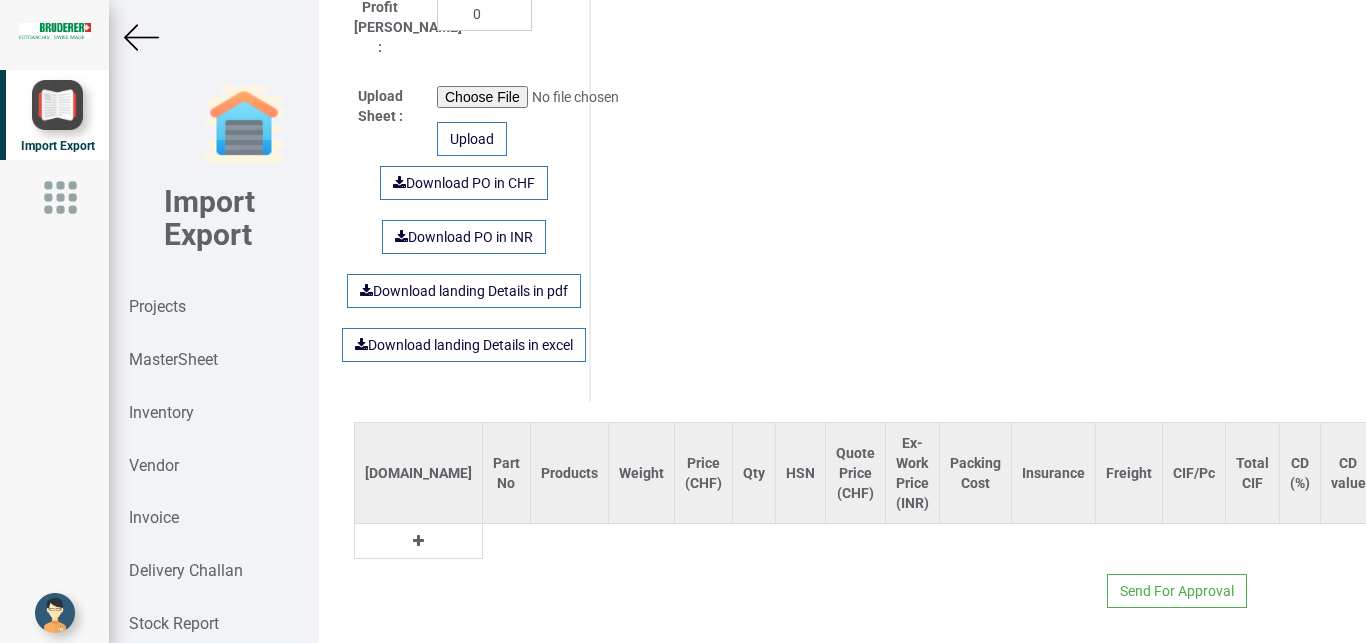 click at bounding box center [418, 541] 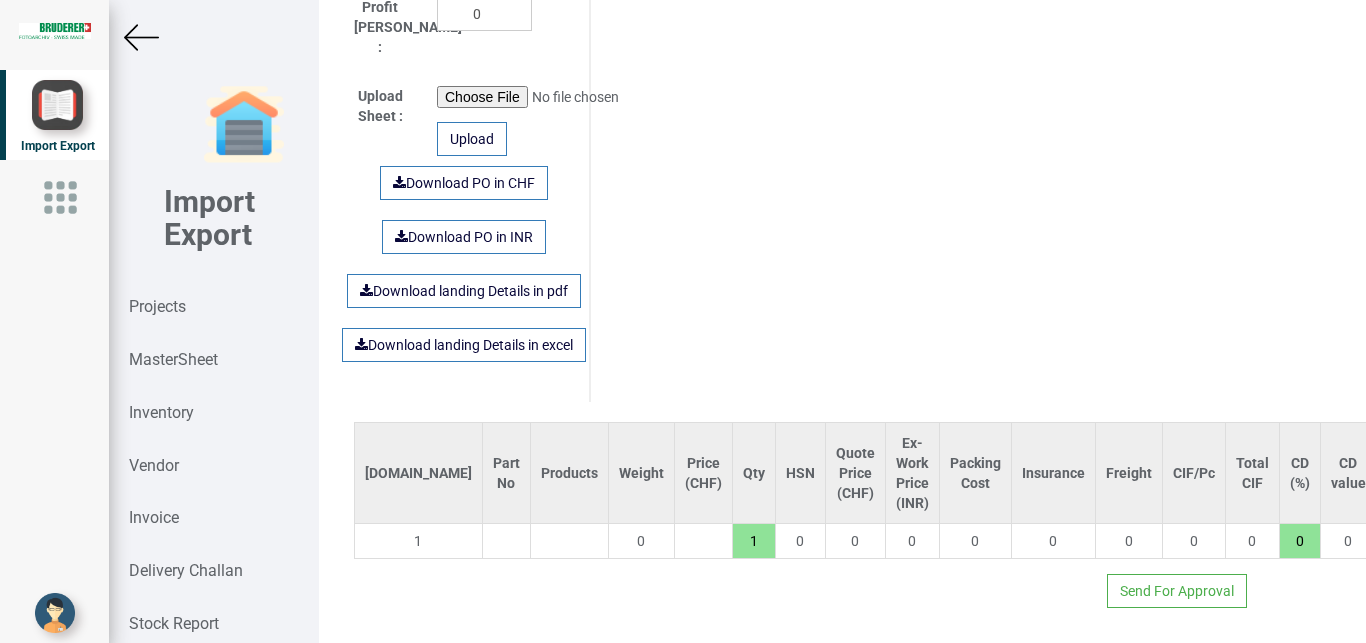 click at bounding box center [506, 541] 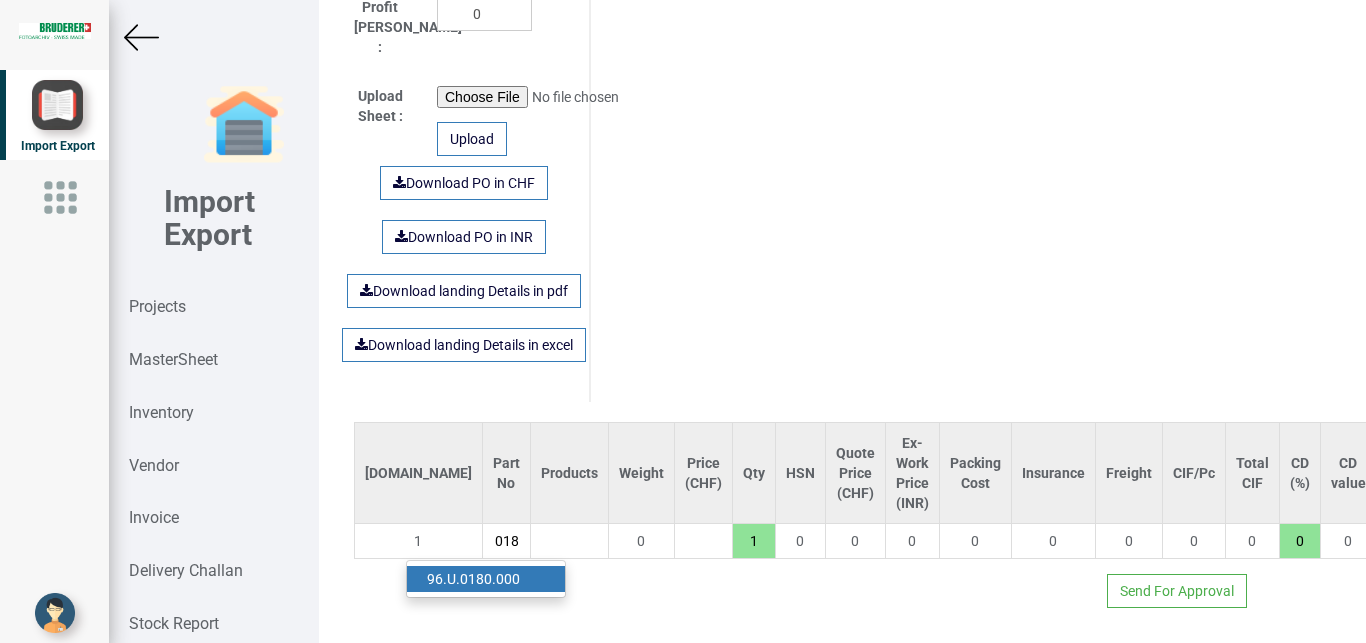 scroll, scrollTop: 0, scrollLeft: 41, axis: horizontal 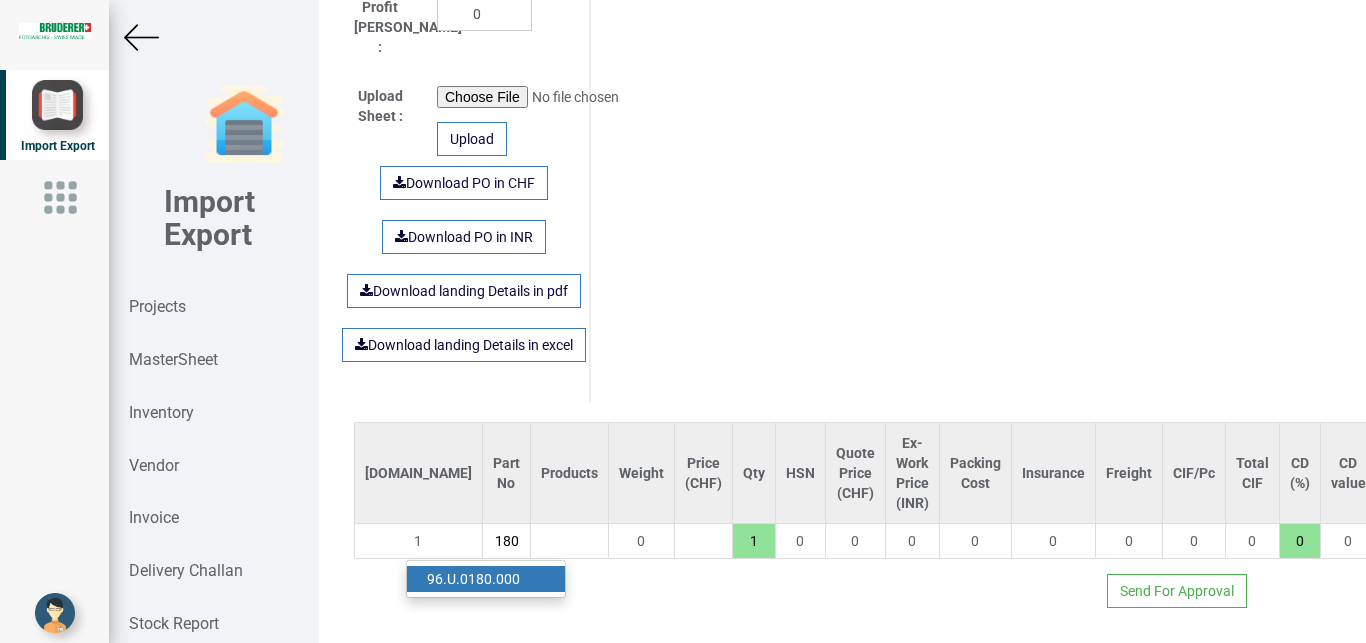 type on "96.U.0180" 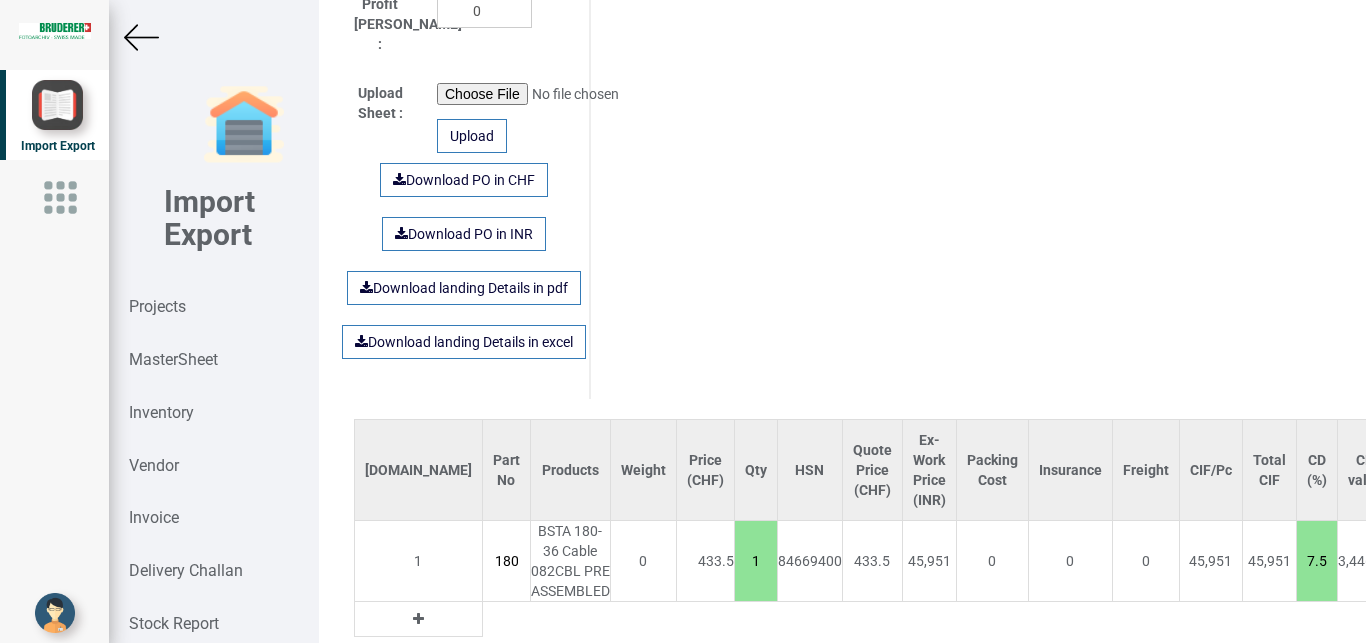 scroll, scrollTop: 0, scrollLeft: 68, axis: horizontal 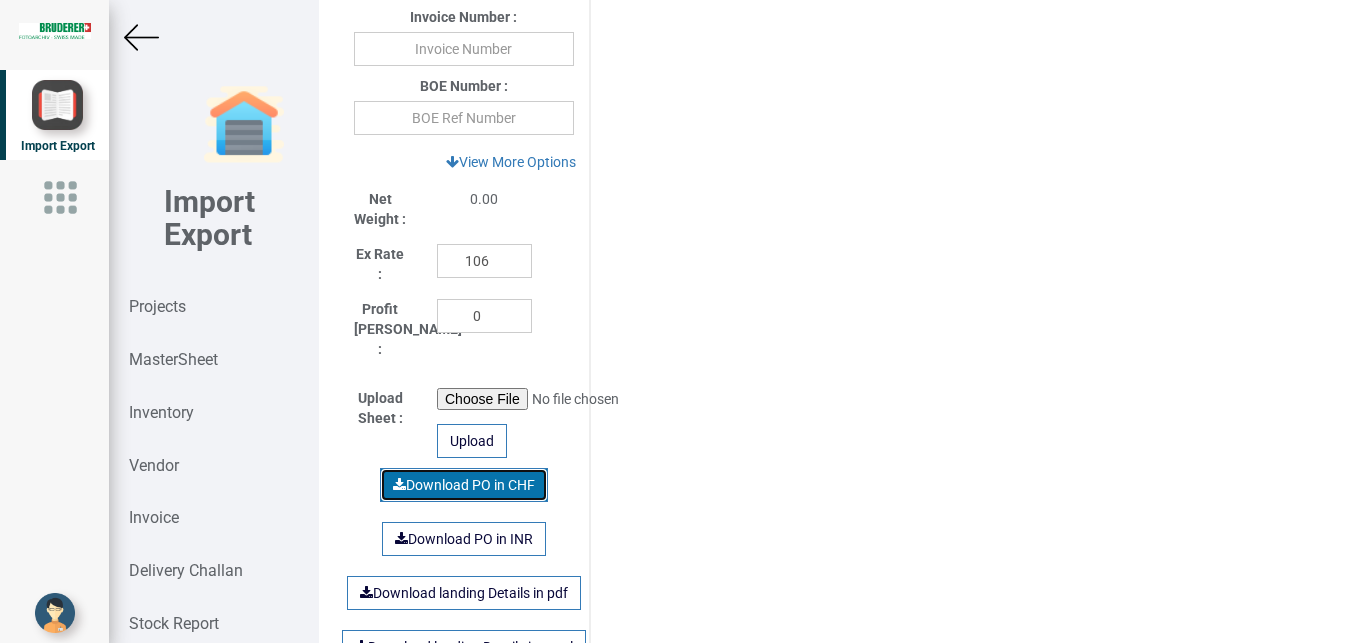 click on "Download PO in CHF" at bounding box center [464, 485] 